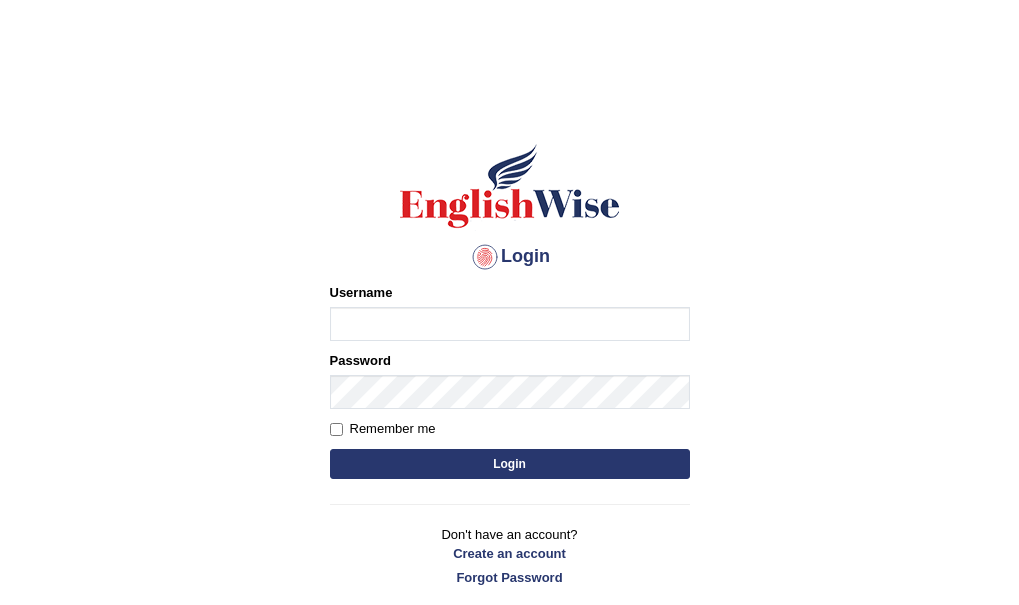 scroll, scrollTop: 0, scrollLeft: 0, axis: both 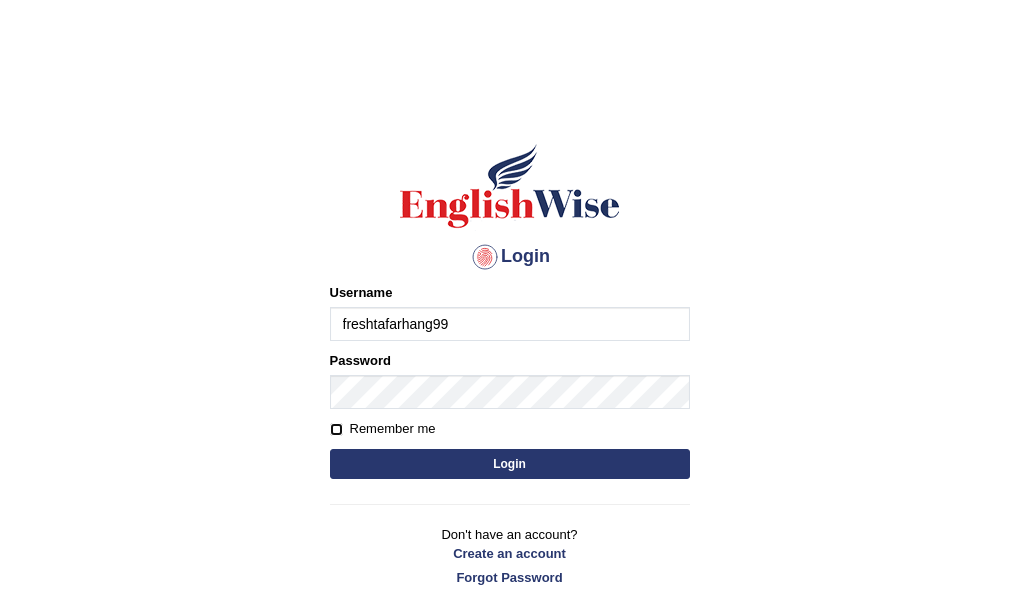 click on "Remember me" at bounding box center (336, 429) 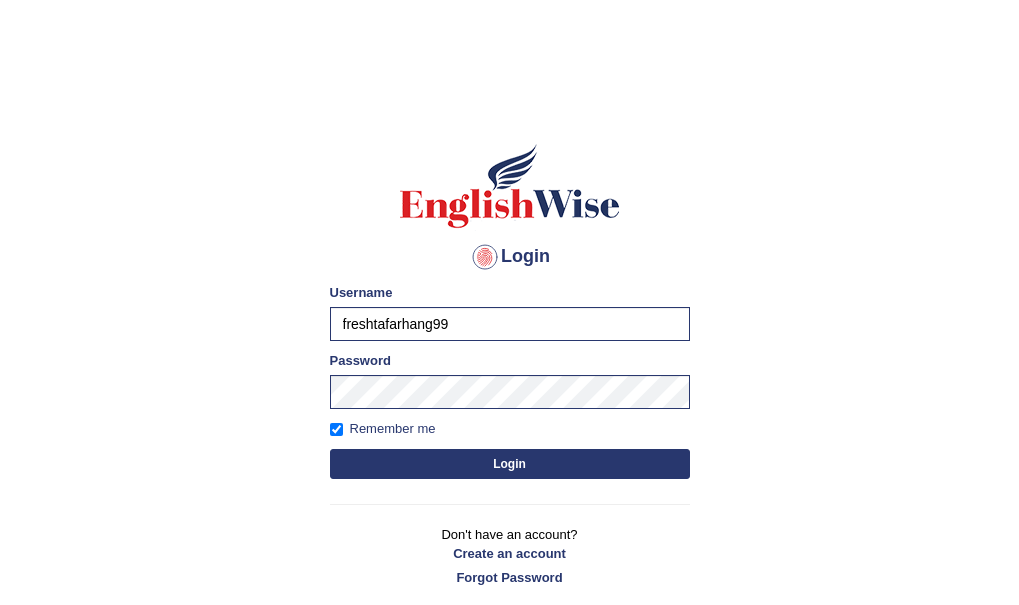click on "Login" at bounding box center [510, 464] 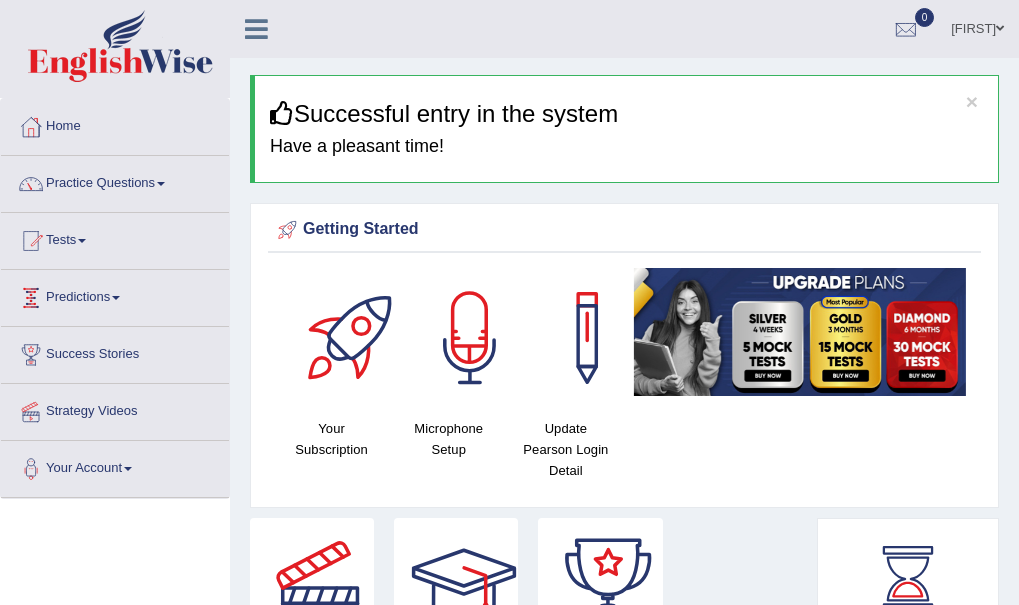 scroll, scrollTop: 0, scrollLeft: 0, axis: both 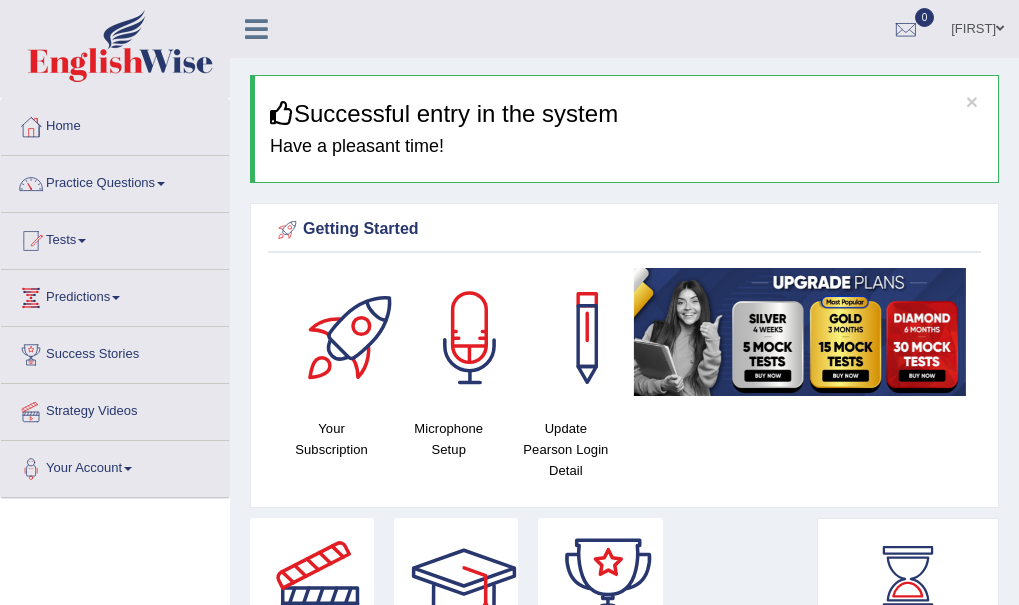 click on "Practice Questions" at bounding box center (115, 181) 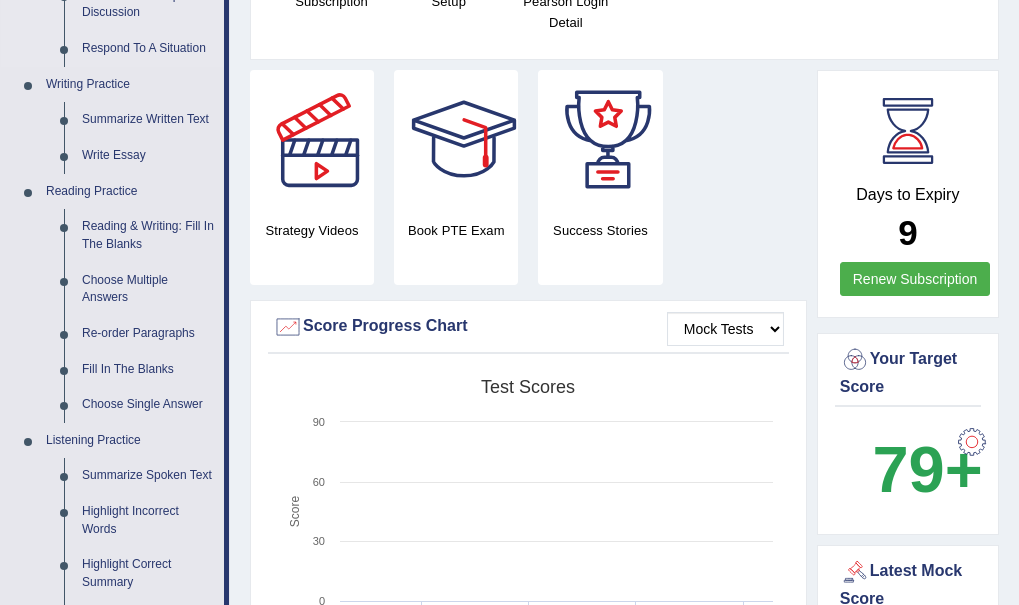 scroll, scrollTop: 480, scrollLeft: 0, axis: vertical 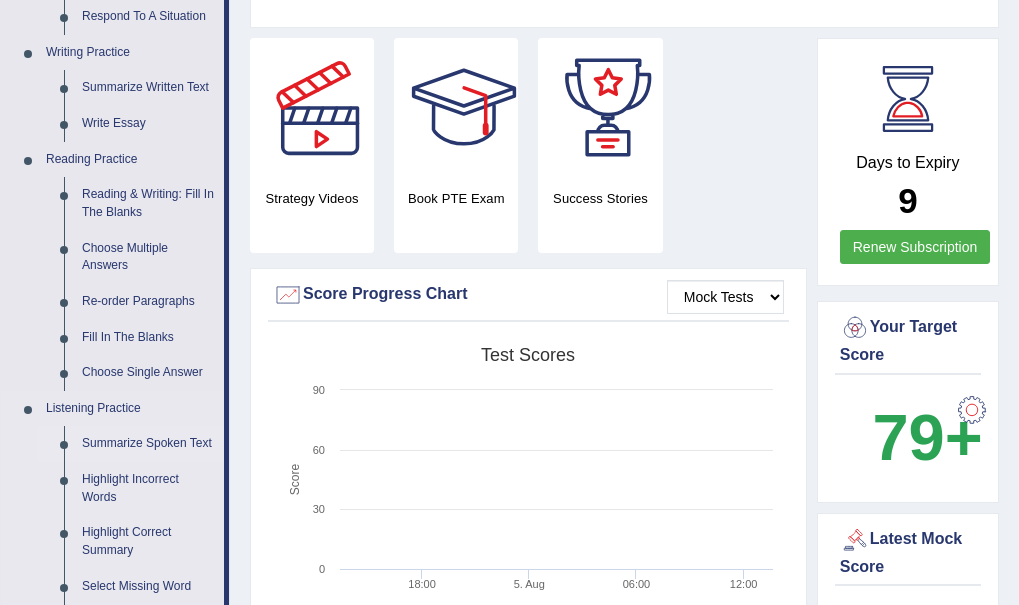 click on "Summarize Spoken Text" at bounding box center (148, 444) 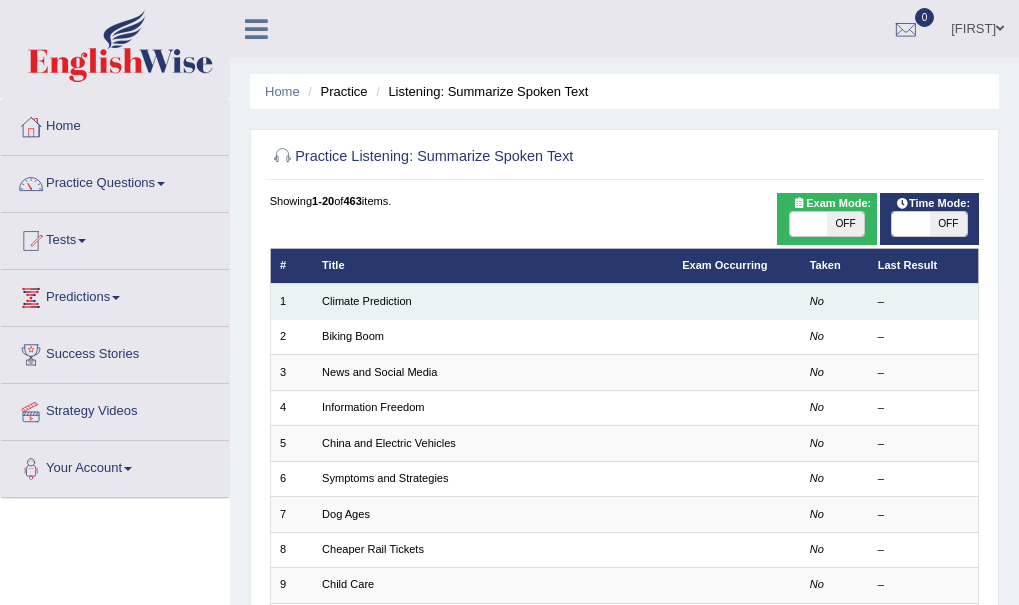 scroll, scrollTop: 0, scrollLeft: 0, axis: both 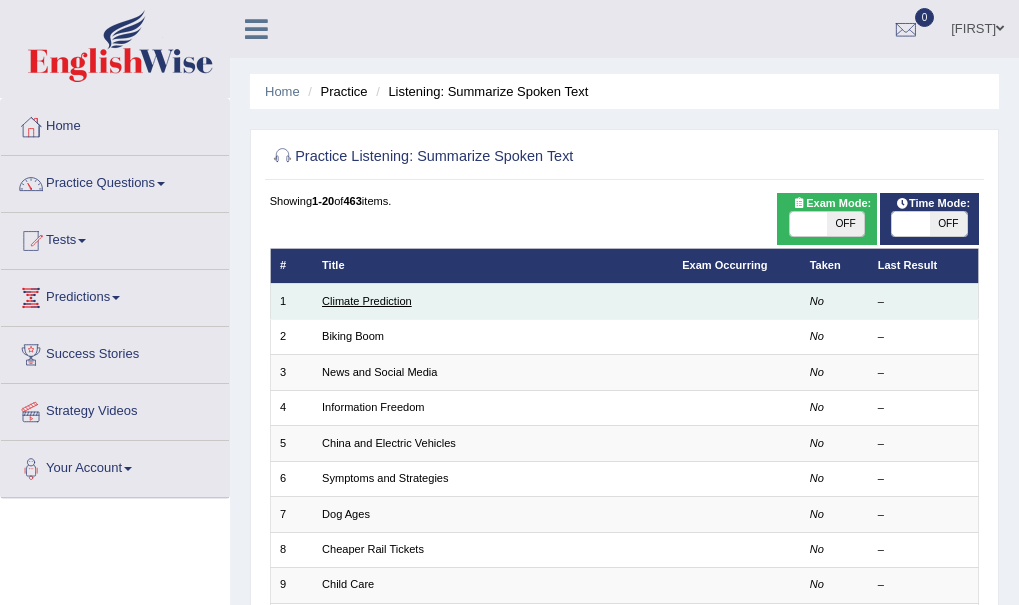 click on "Climate Prediction" at bounding box center [367, 301] 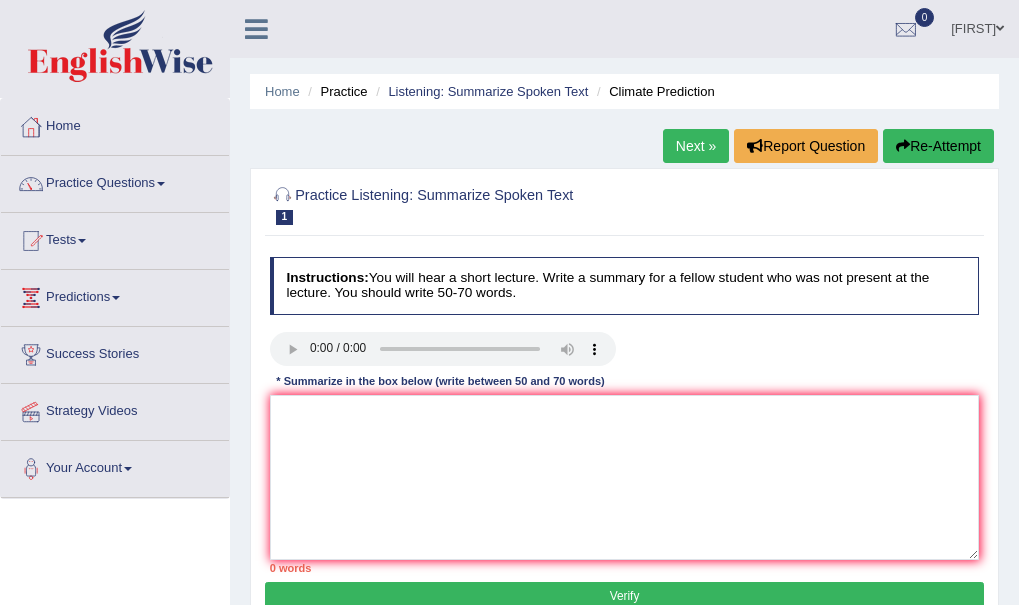 scroll, scrollTop: 0, scrollLeft: 0, axis: both 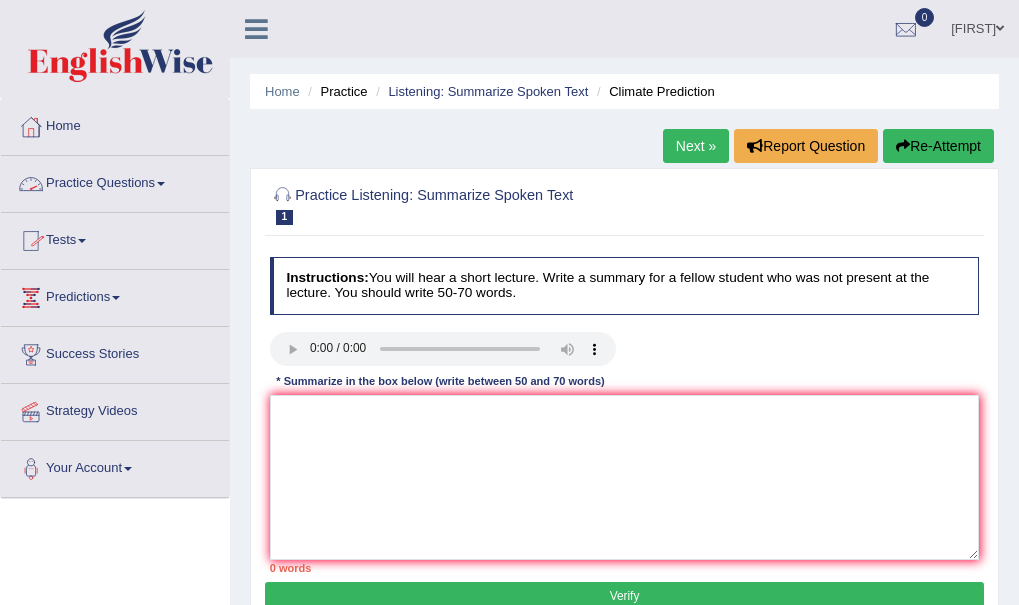 click on "Practice Questions" at bounding box center [115, 181] 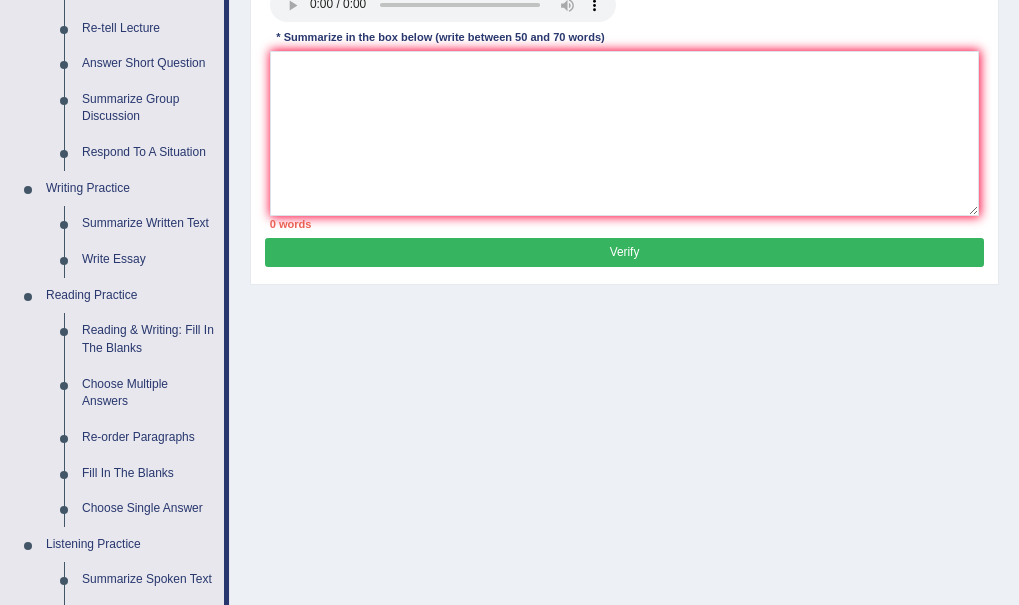scroll, scrollTop: 440, scrollLeft: 0, axis: vertical 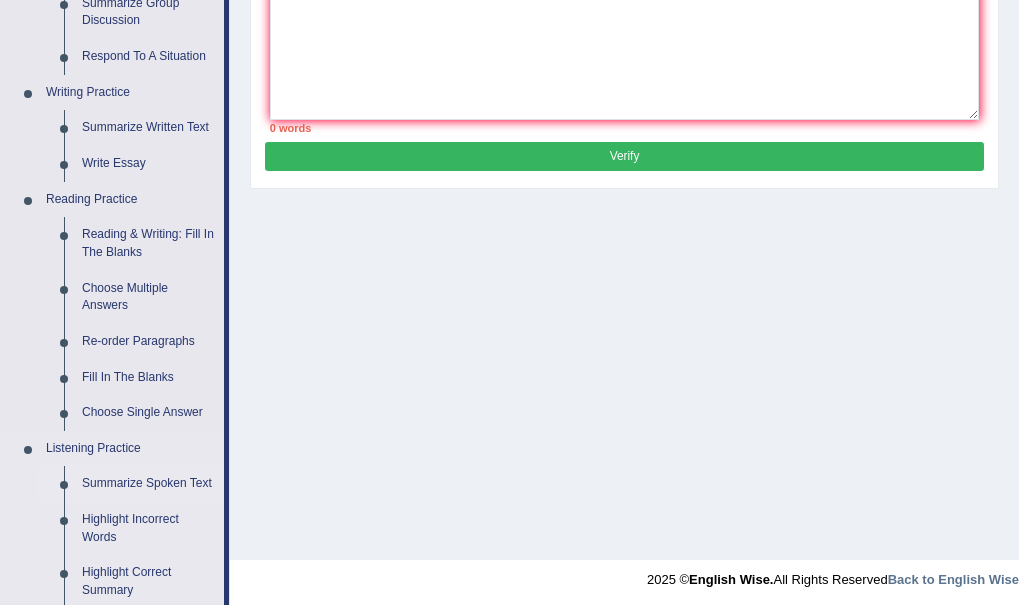 click on "Summarize Spoken Text" at bounding box center (148, 484) 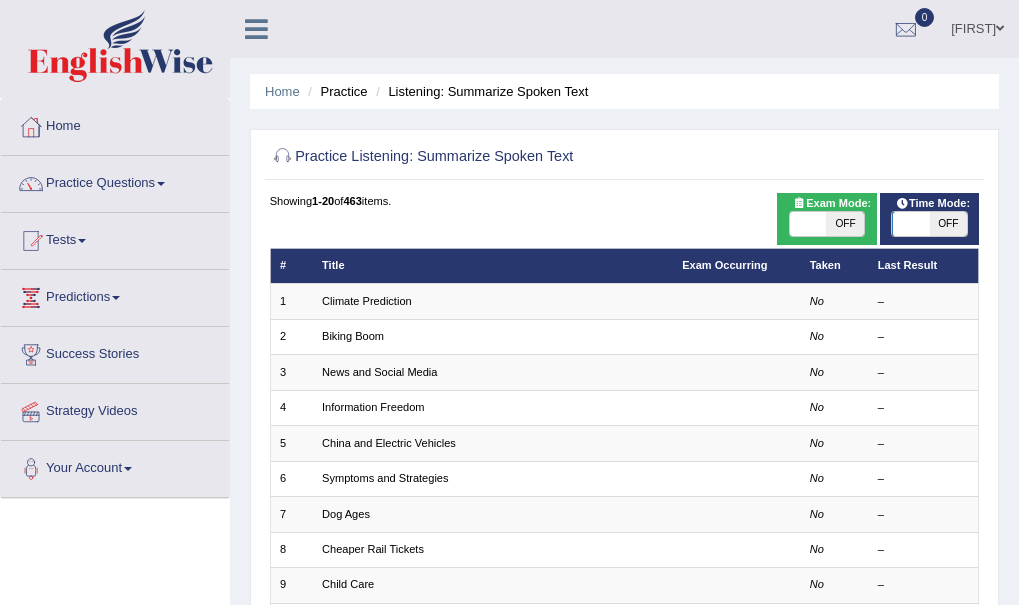 scroll, scrollTop: 0, scrollLeft: 0, axis: both 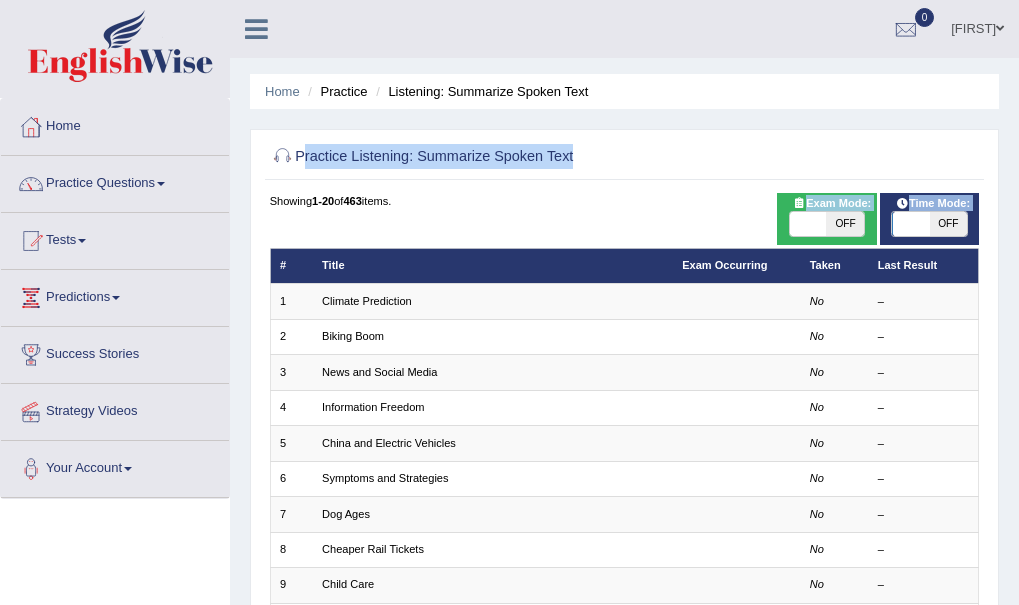 click on "Toggle navigation
Home
Practice Questions   Speaking Practice Read Aloud
Repeat Sentence
Describe Image
Re-tell Lecture
Answer Short Question
Summarize Group Discussion
Respond To A Situation
Writing Practice  Summarize Written Text
Write Essay
Reading Practice  Reading & Writing: Fill In The Blanks
Choose Multiple Answers
Re-order Paragraphs
Fill In The Blanks
Choose Single Answer
Listening Practice  Summarize Spoken Text
Highlight Incorrect Words
Highlight Correct Summary
Select Missing Word
Choose Single Answer
Choose Multiple Answers
Fill In The Blanks
Write From Dictation
Pronunciation
Tests  Take Practice Sectional Test
Take Mock Test" at bounding box center (509, 572) 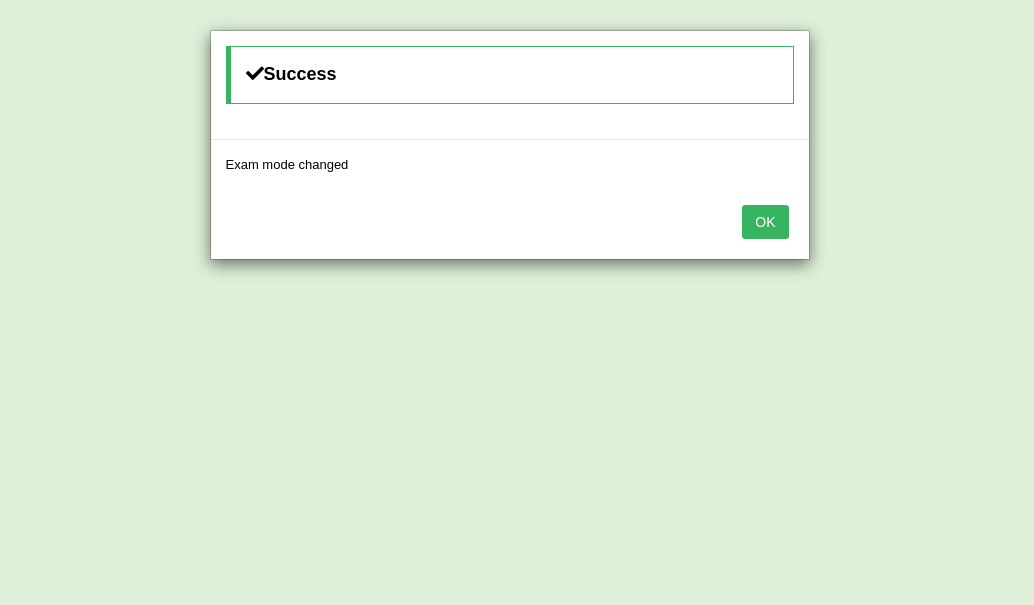 click on "OK" at bounding box center [765, 222] 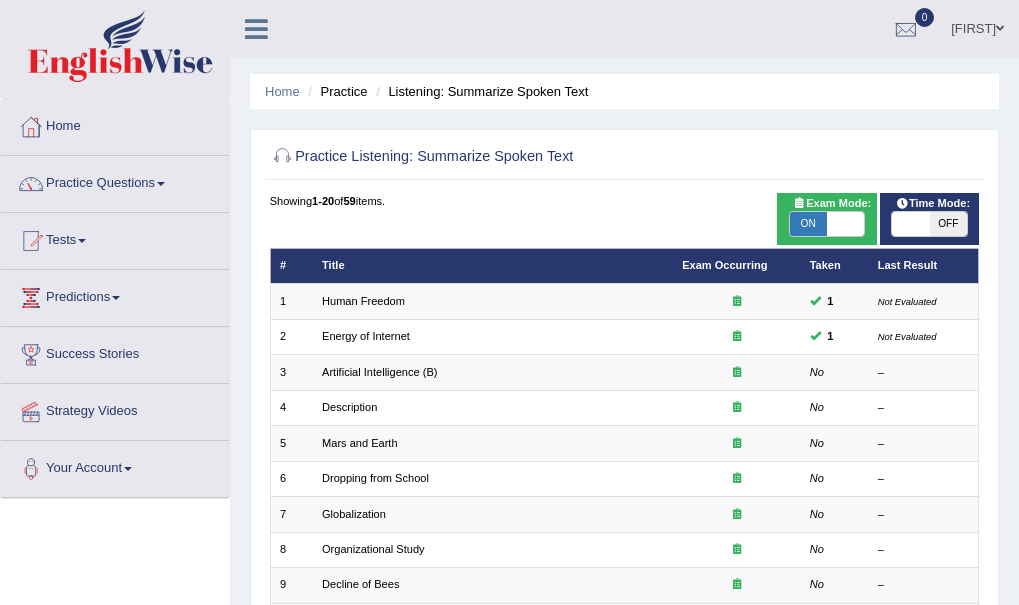 scroll, scrollTop: 0, scrollLeft: 0, axis: both 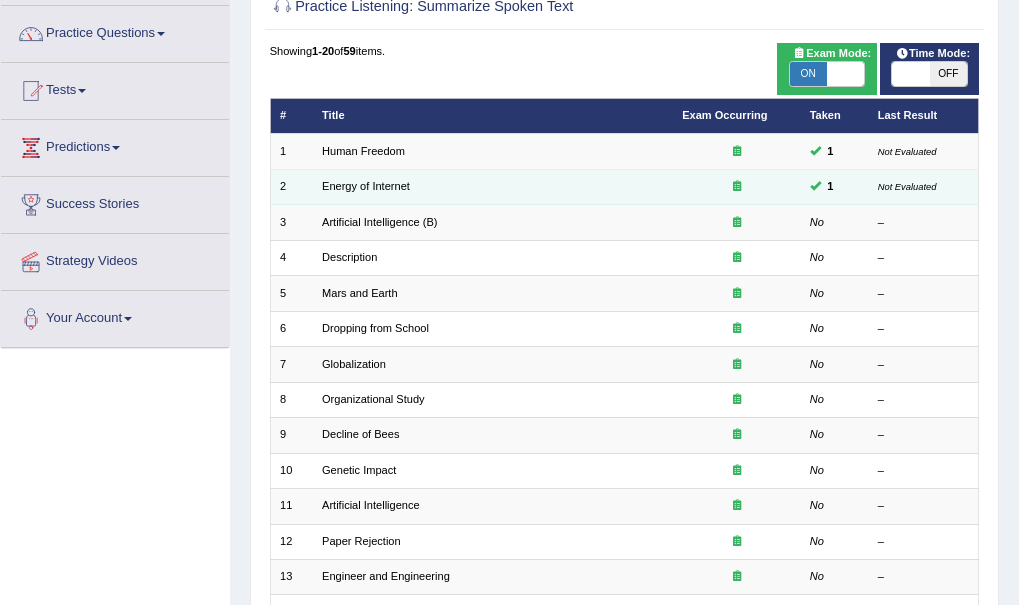 click on "Energy of Internet" at bounding box center (493, 186) 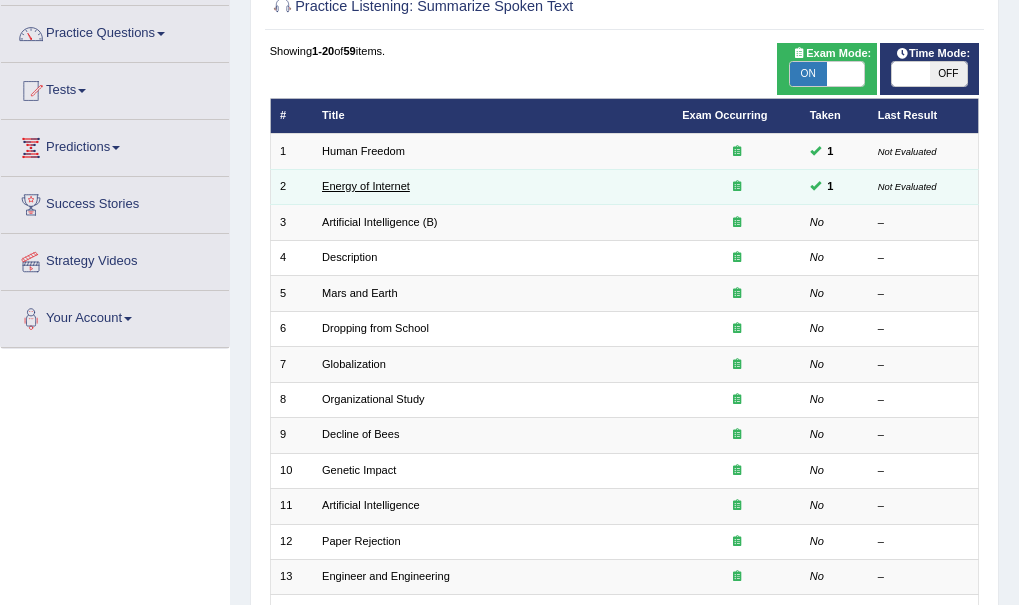 click on "Energy of Internet" at bounding box center [366, 186] 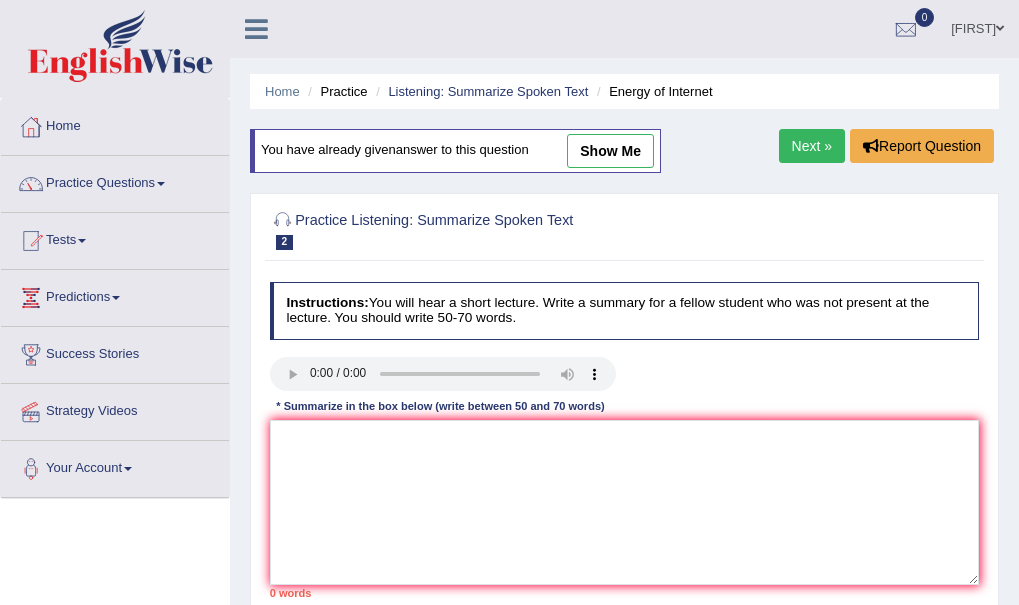 scroll, scrollTop: 0, scrollLeft: 0, axis: both 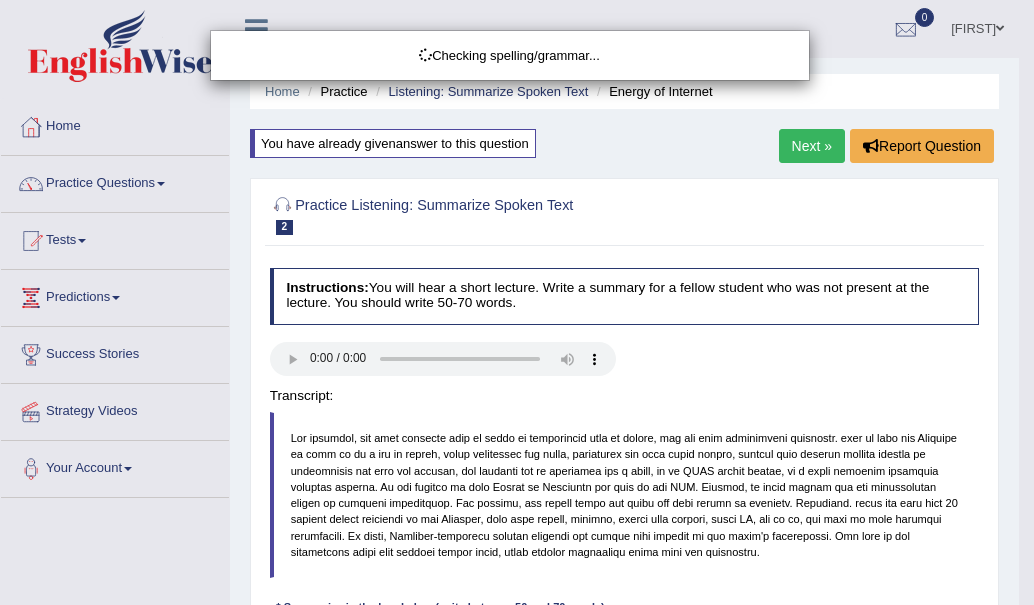 click on "Toggle navigation
Home
Practice Questions   Speaking Practice Read Aloud
Repeat Sentence
Describe Image
Re-tell Lecture
Answer Short Question
Summarize Group Discussion
Respond To A Situation
Writing Practice  Summarize Written Text
Write Essay
Reading Practice  Reading & Writing: Fill In The Blanks
Choose Multiple Answers
Re-order Paragraphs
Fill In The Blanks
Choose Single Answer
Listening Practice  Summarize Spoken Text
Highlight Incorrect Words
Highlight Correct Summary
Select Missing Word
Choose Single Answer
Choose Multiple Answers
Fill In The Blanks
Write From Dictation
Pronunciation
Tests  Take Practice Sectional Test" at bounding box center (517, 302) 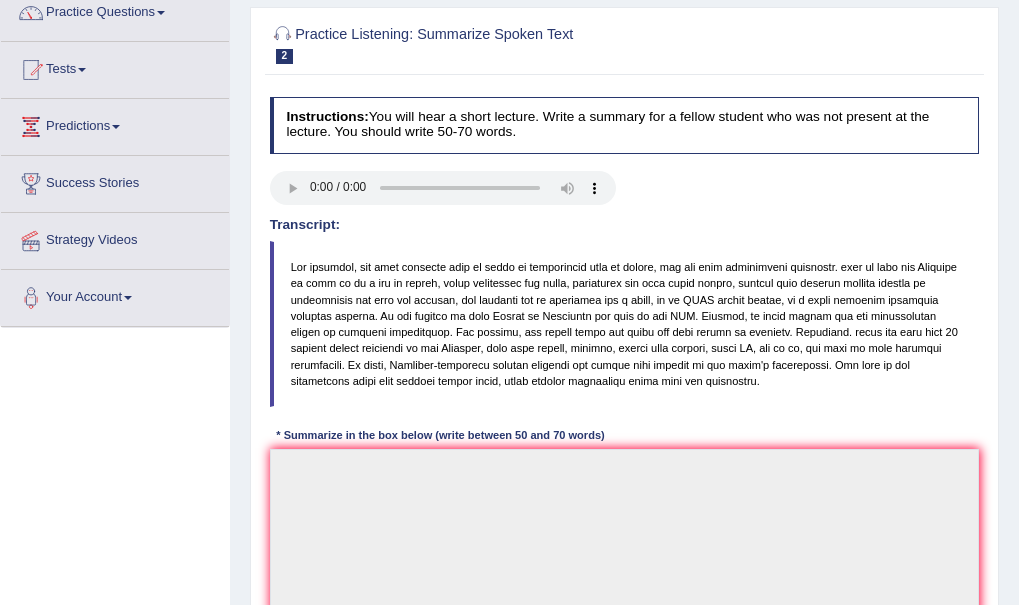 scroll, scrollTop: 160, scrollLeft: 0, axis: vertical 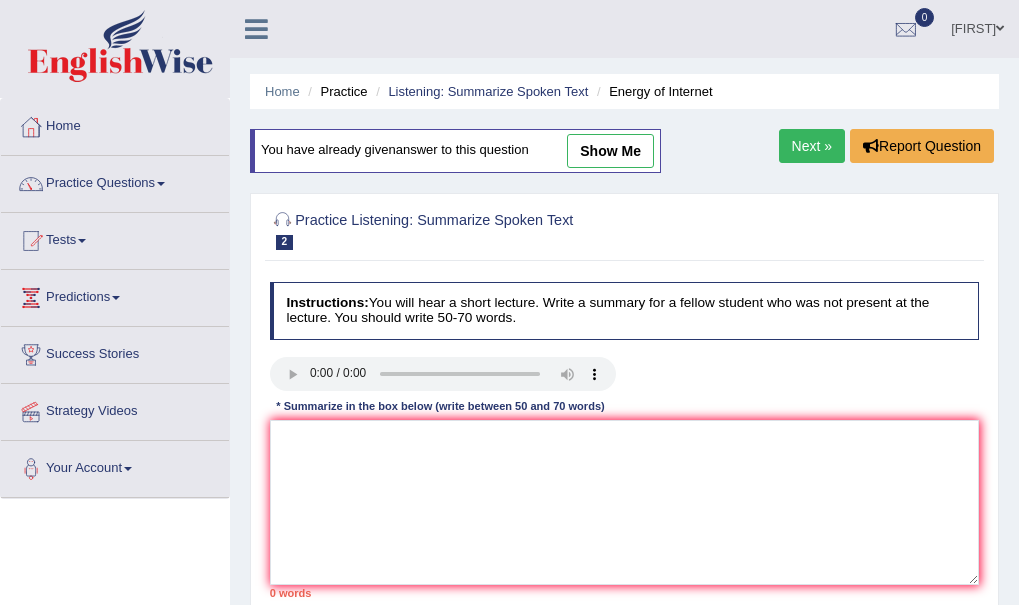 click on "show me" at bounding box center [610, 151] 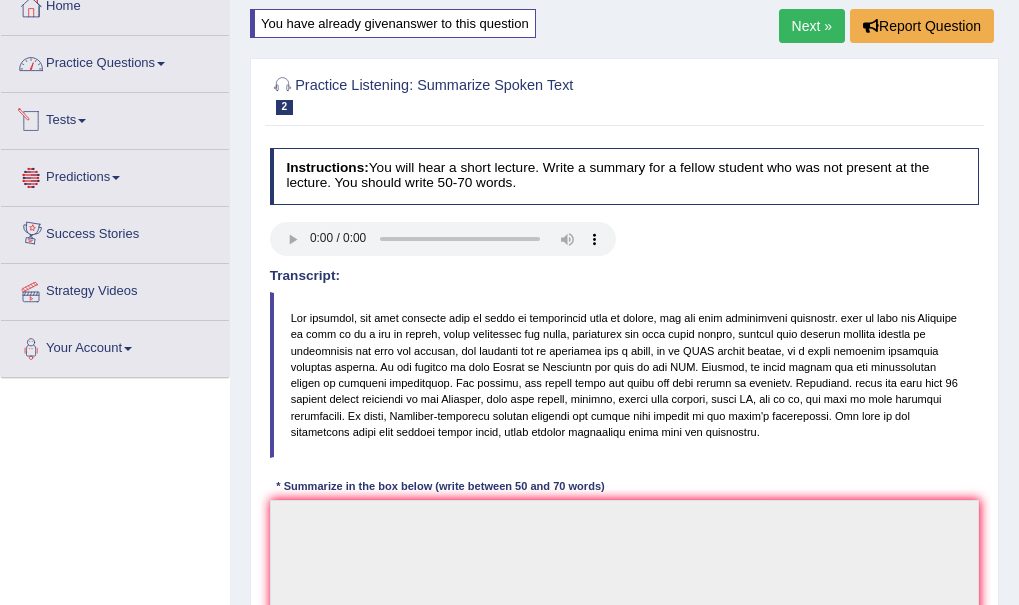 scroll, scrollTop: 80, scrollLeft: 0, axis: vertical 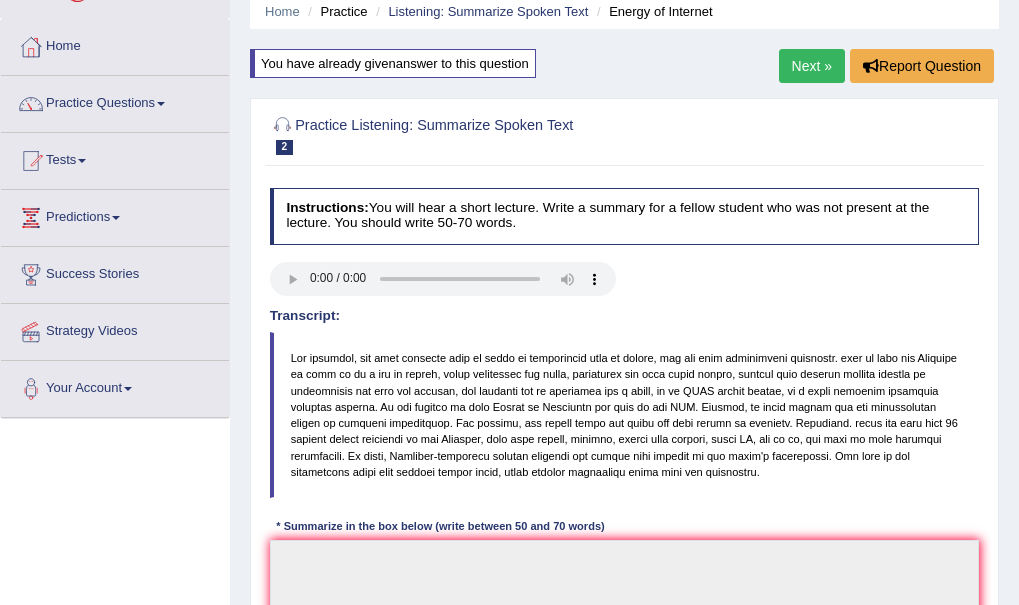 click on "Practice Questions" at bounding box center (115, 101) 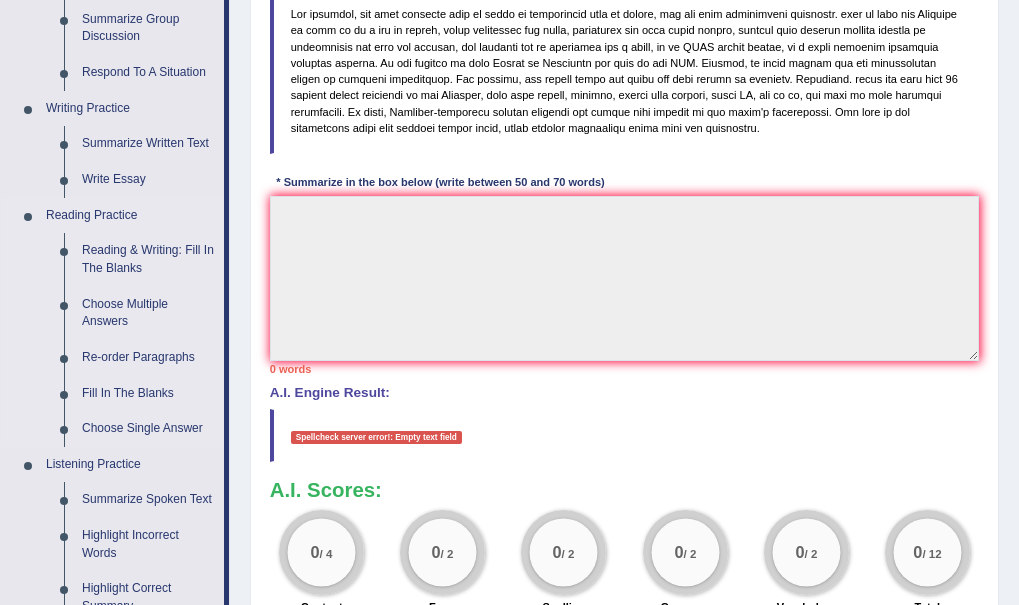 scroll, scrollTop: 464, scrollLeft: 0, axis: vertical 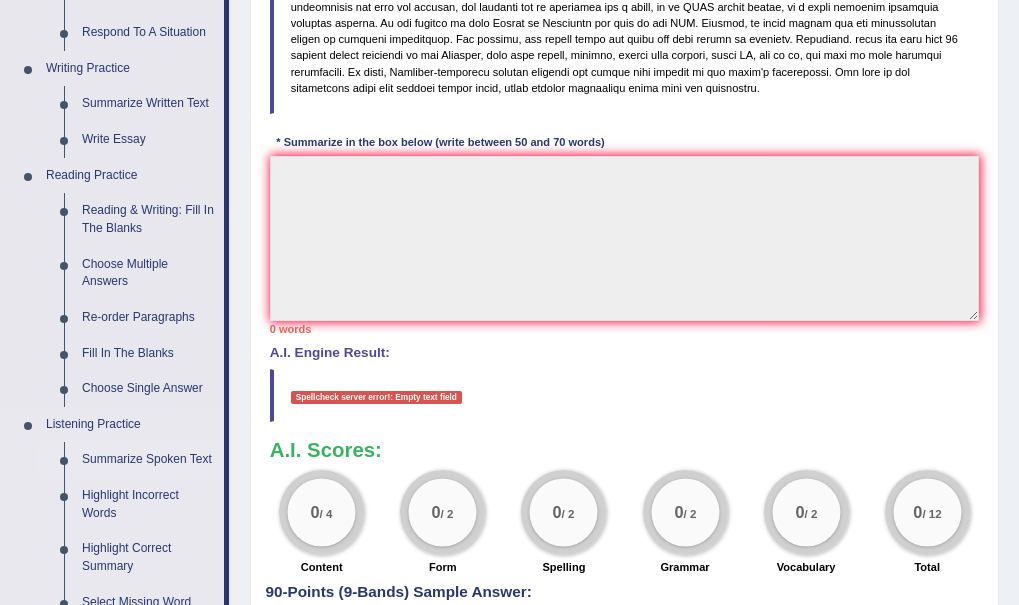 click on "Summarize Spoken Text" at bounding box center (148, 460) 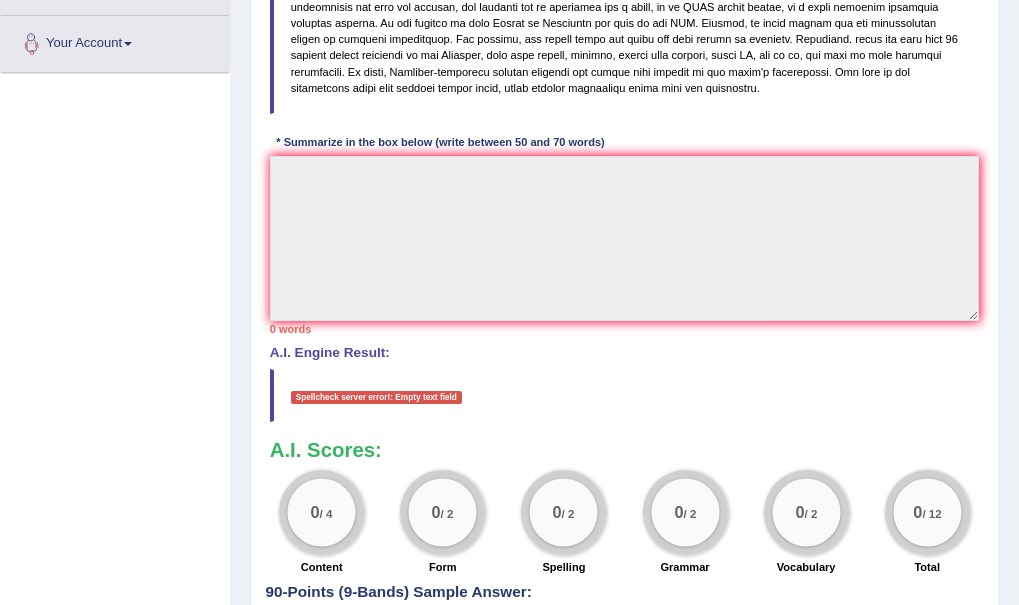 scroll, scrollTop: 477, scrollLeft: 0, axis: vertical 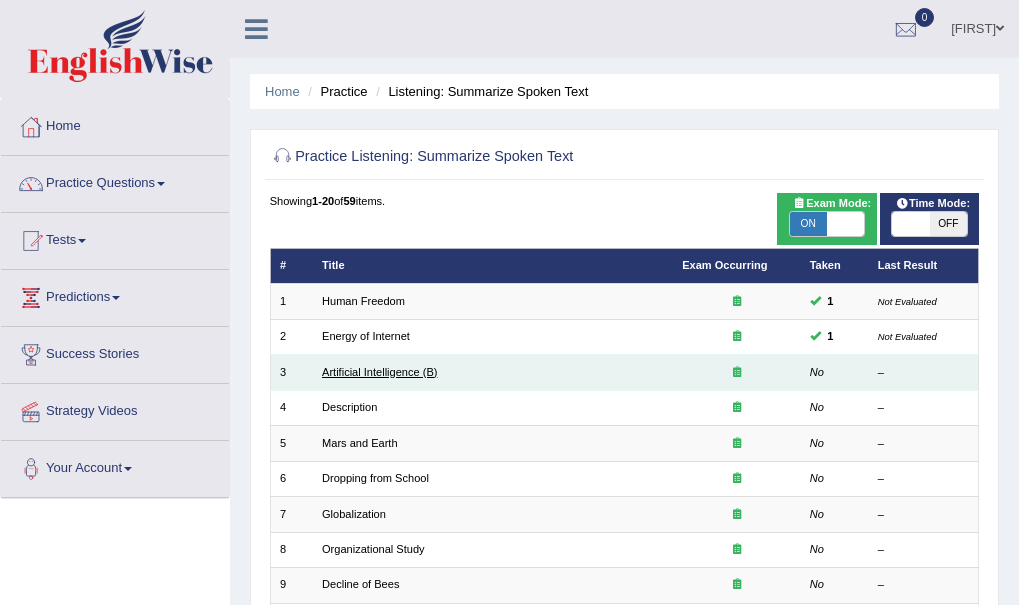 click on "Artificial Intelligence (B)" at bounding box center [379, 372] 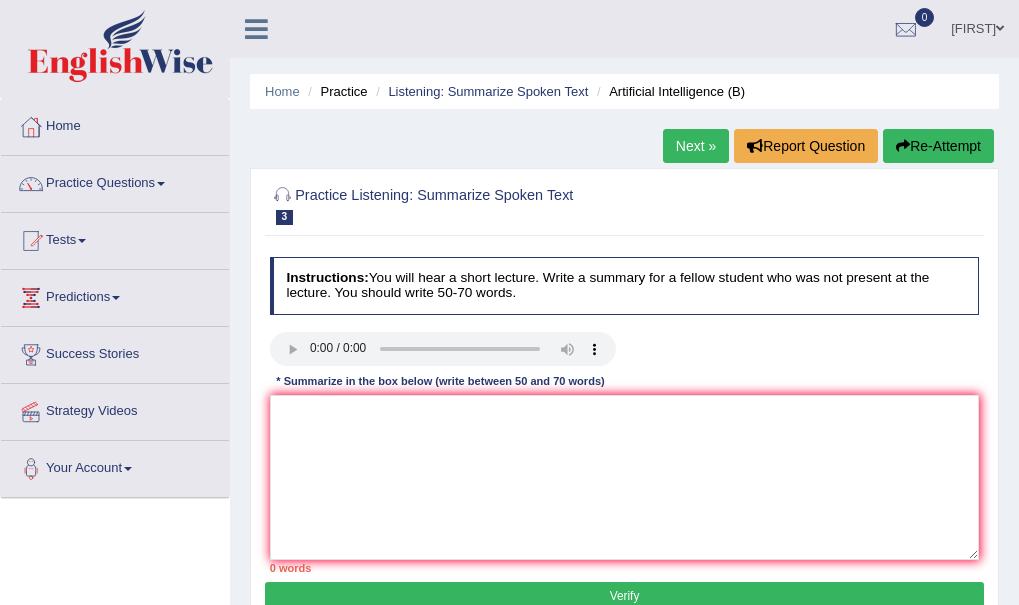 scroll, scrollTop: 0, scrollLeft: 0, axis: both 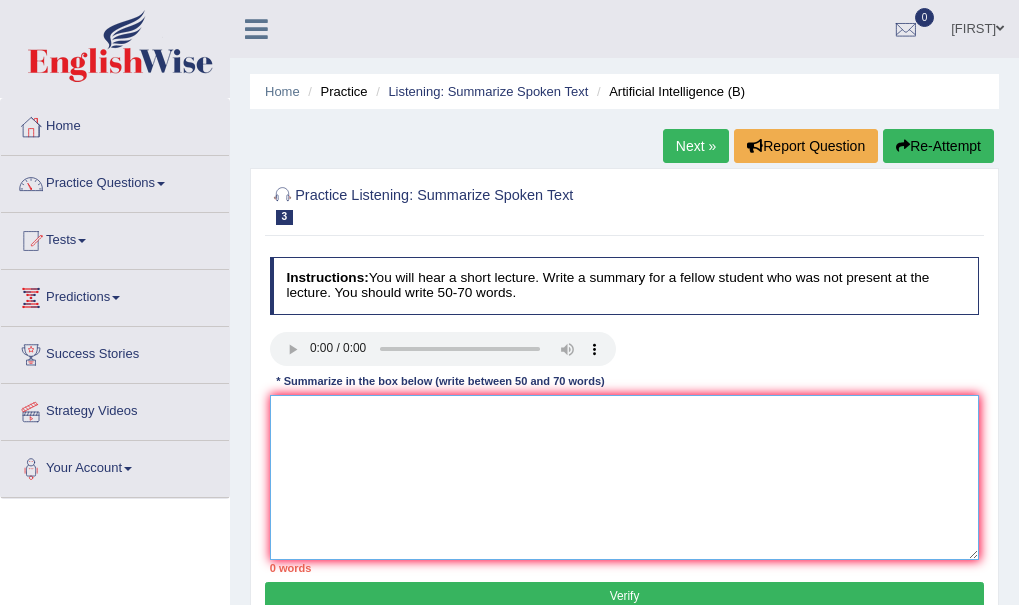 click at bounding box center [625, 477] 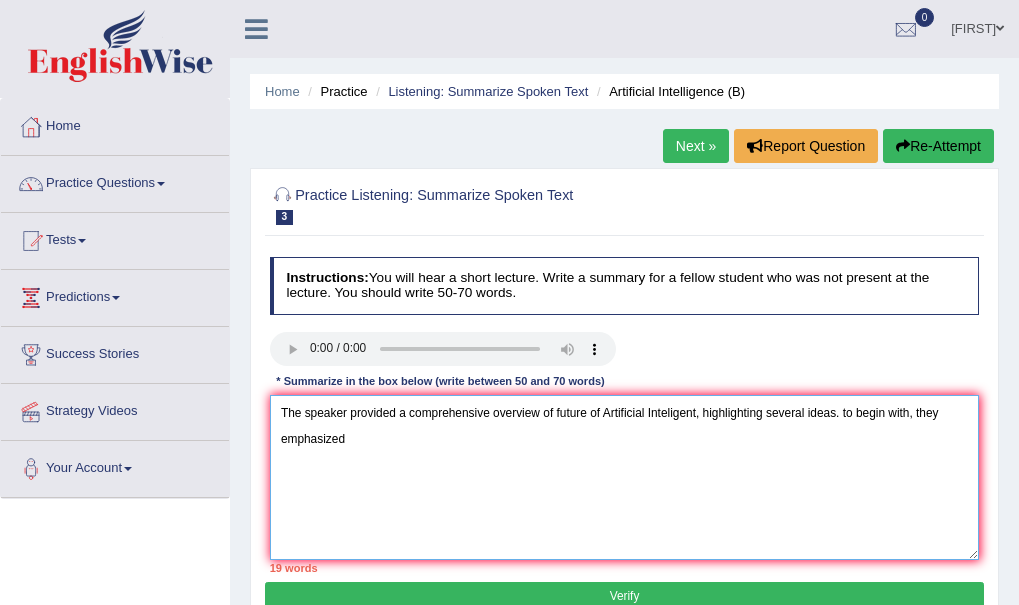 click on "The speaker provided a comprehensive overview of future of Artificial Inteligent, highlighting several ideas. to begin with, they emphasized" at bounding box center [625, 477] 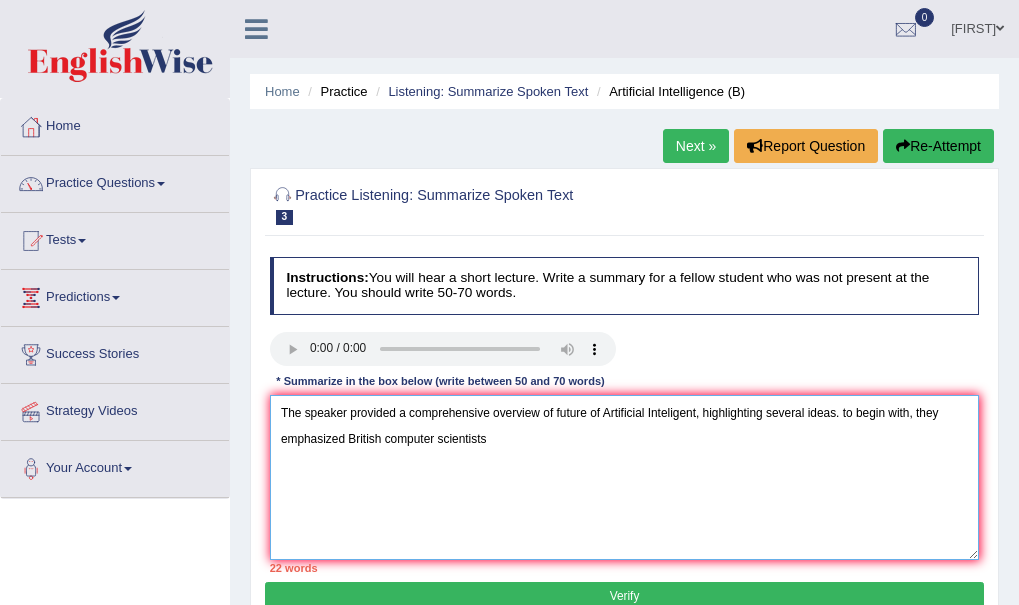 type on "The speaker provided a comprehensive overview of future of Artificial Inteligent, highlighting several ideas. to begin with, they emphasized British computer scientists" 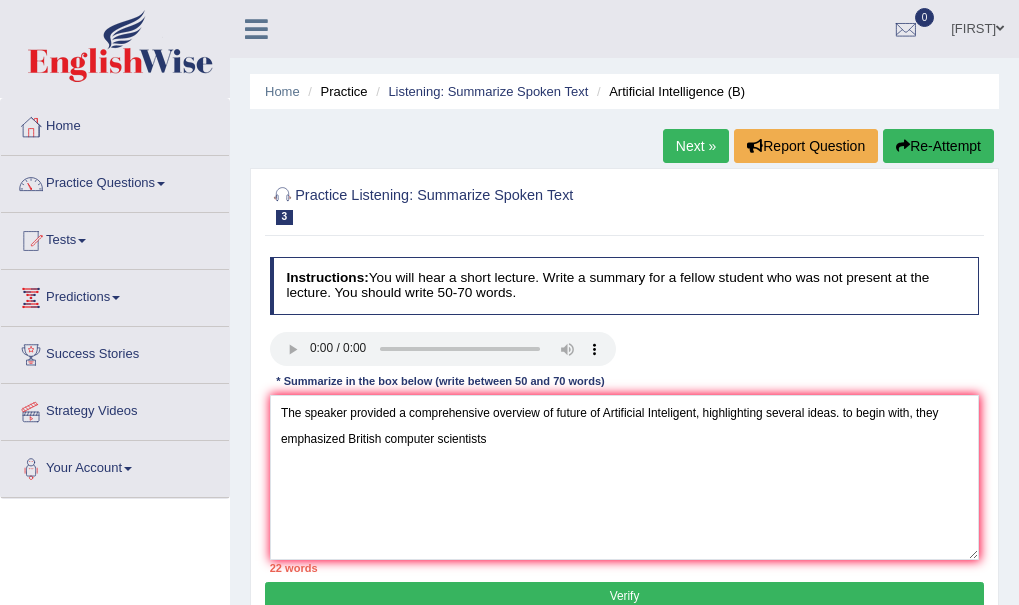 type 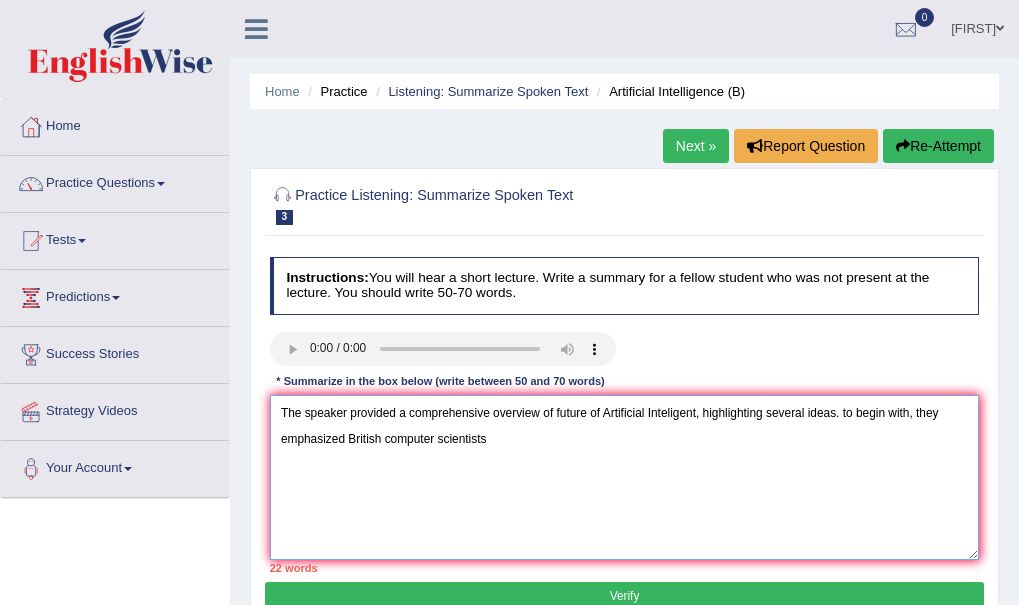 click on "The speaker provided a comprehensive overview of future of Artificial Inteligent, highlighting several ideas. to begin with, they emphasized British computer scientists" at bounding box center [625, 477] 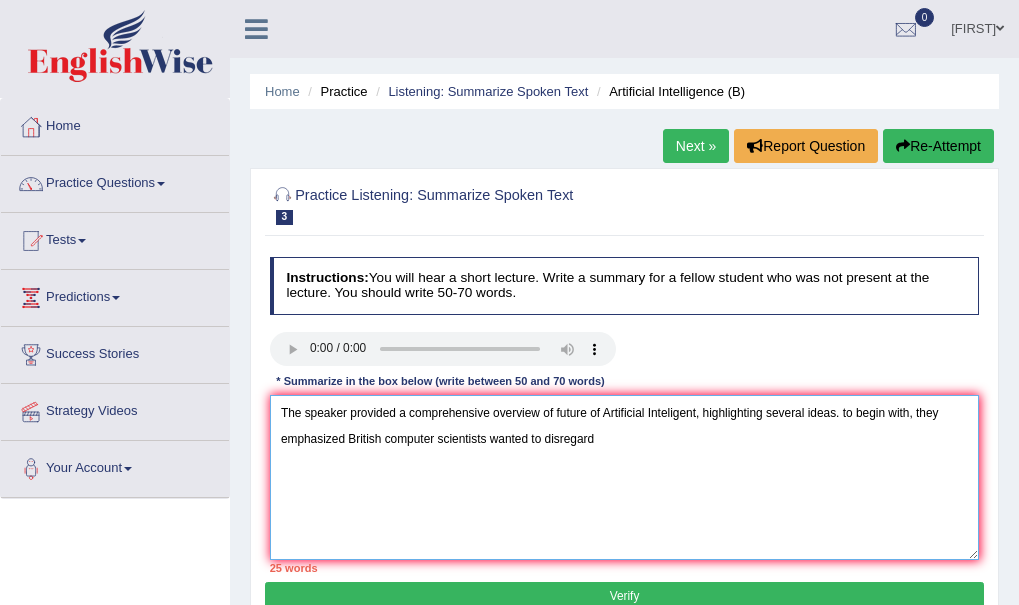 click on "The speaker provided a comprehensive overview of future of Artificial Inteligent, highlighting several ideas. to begin with, they emphasized British computer scientists wanted to disregard" at bounding box center [625, 477] 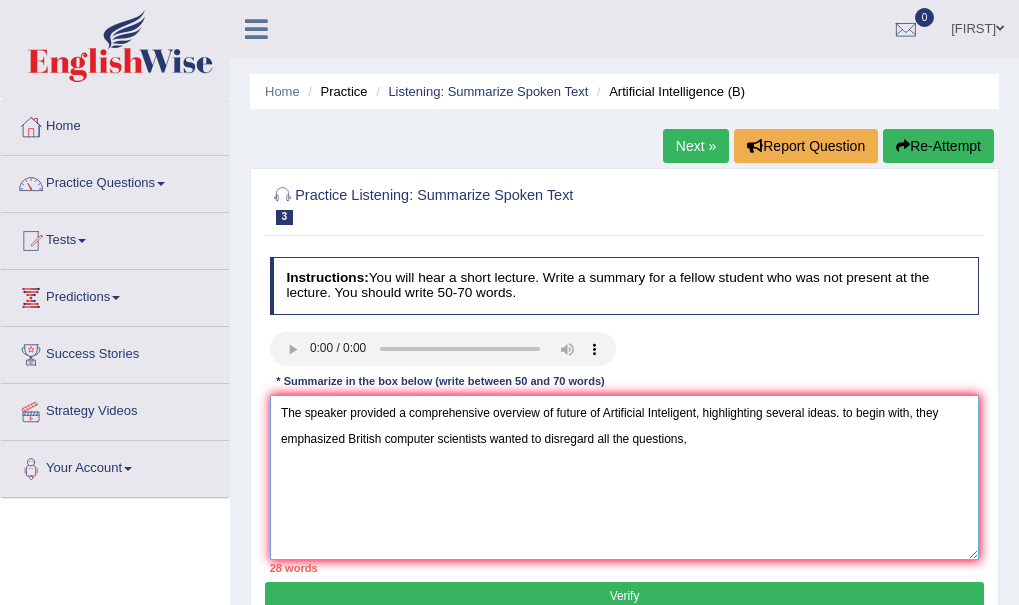 click on "The speaker provided a comprehensive overview of future of Artificial Inteligent, highlighting several ideas. to begin with, they emphasized British computer scientists wanted to disregard all the questions," at bounding box center (625, 477) 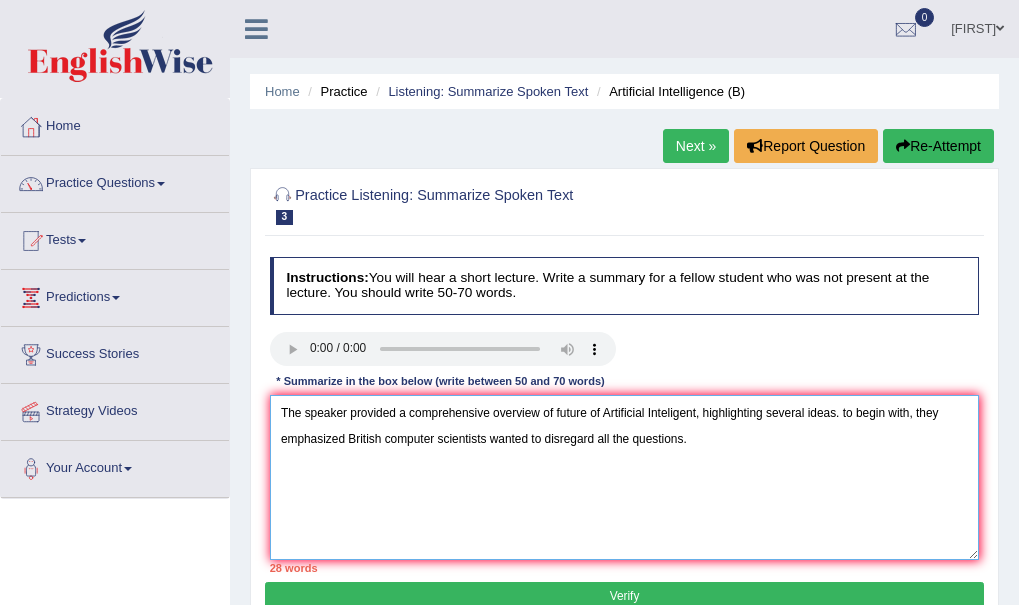 click on "The speaker provided a comprehensive overview of future of Artificial Inteligent, highlighting several ideas. to begin with, they emphasized British computer scientists wanted to disregard all the questions." at bounding box center [625, 477] 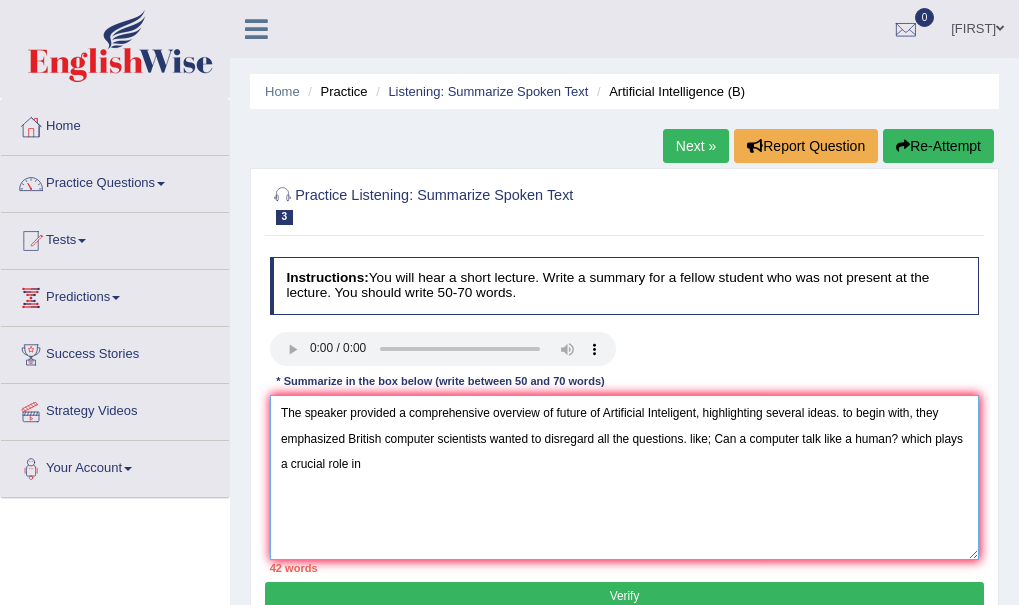 click on "The speaker provided a comprehensive overview of future of Artificial Inteligent, highlighting several ideas. to begin with, they emphasized British computer scientists wanted to disregard all the questions. like; Can a computer talk like a human? which plays a crucial role in" at bounding box center (625, 477) 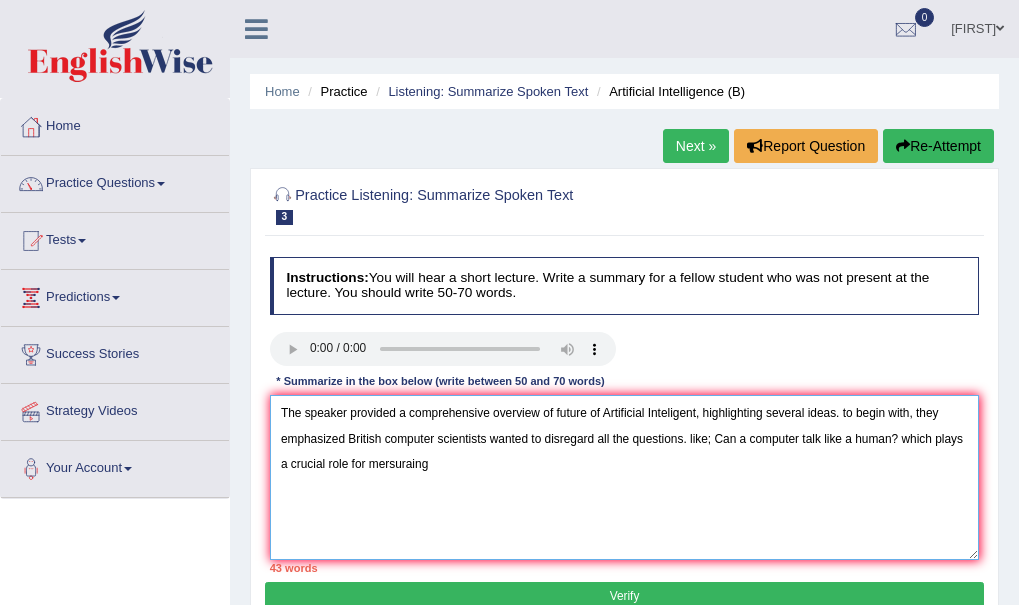 click on "The speaker provided a comprehensive overview of future of Artificial Inteligent, highlighting several ideas. to begin with, they emphasized British computer scientists wanted to disregard all the questions. like; Can a computer talk like a human? which plays a crucial role for mersuraing" at bounding box center (625, 477) 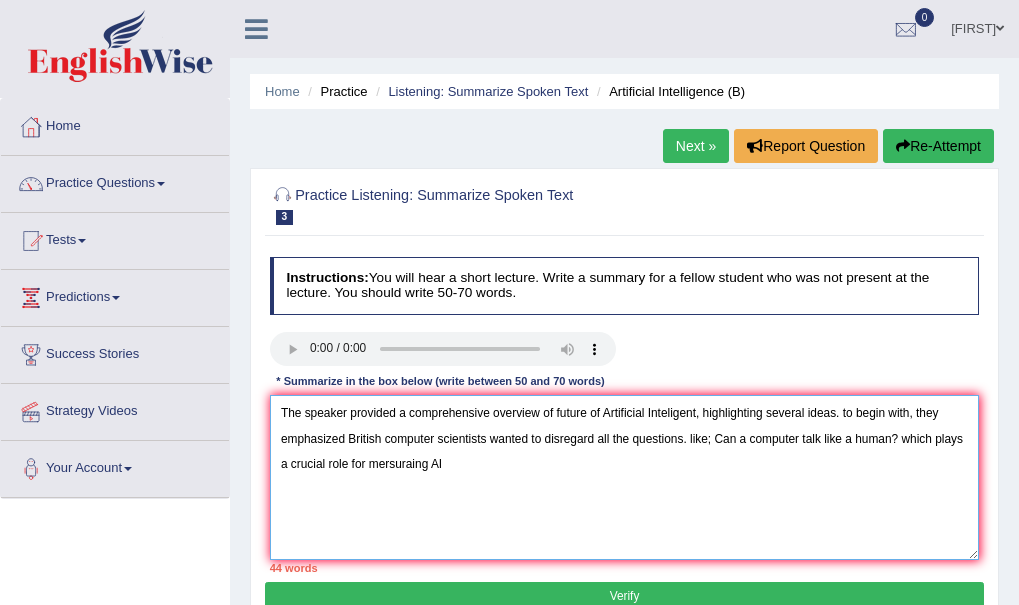 click on "The speaker provided a comprehensive overview of future of Artificial Inteligent, highlighting several ideas. to begin with, they emphasized British computer scientists wanted to disregard all the questions. like; Can a computer talk like a human? which plays a crucial role for mersuraing AI" at bounding box center [625, 477] 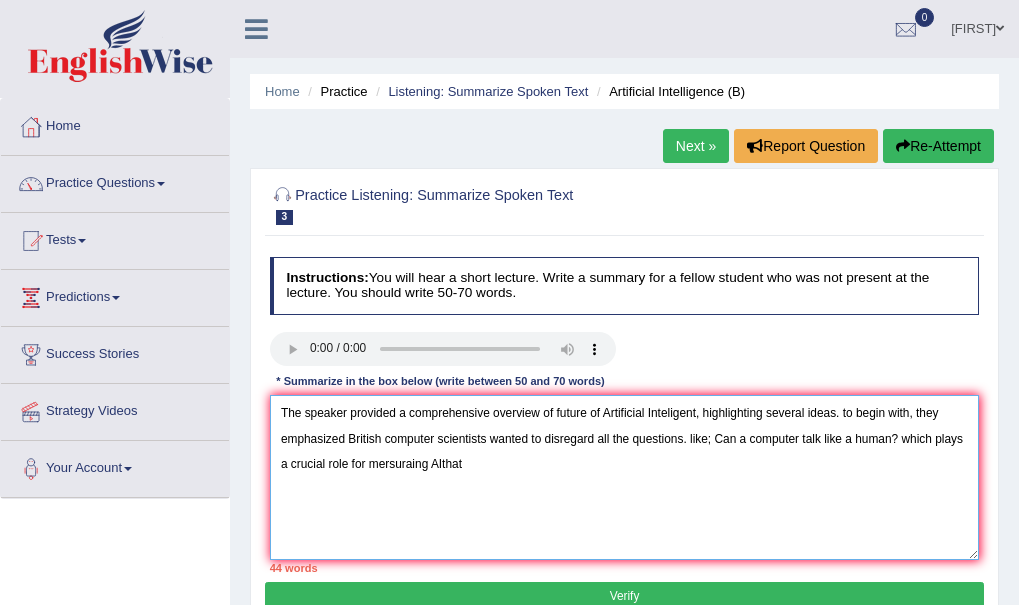 click on "The speaker provided a comprehensive overview of future of Artificial Inteligent, highlighting several ideas. to begin with, they emphasized British computer scientists wanted to disregard all the questions. like; Can a computer talk like a human? which plays a crucial role for mersuraing AIthat" at bounding box center [625, 477] 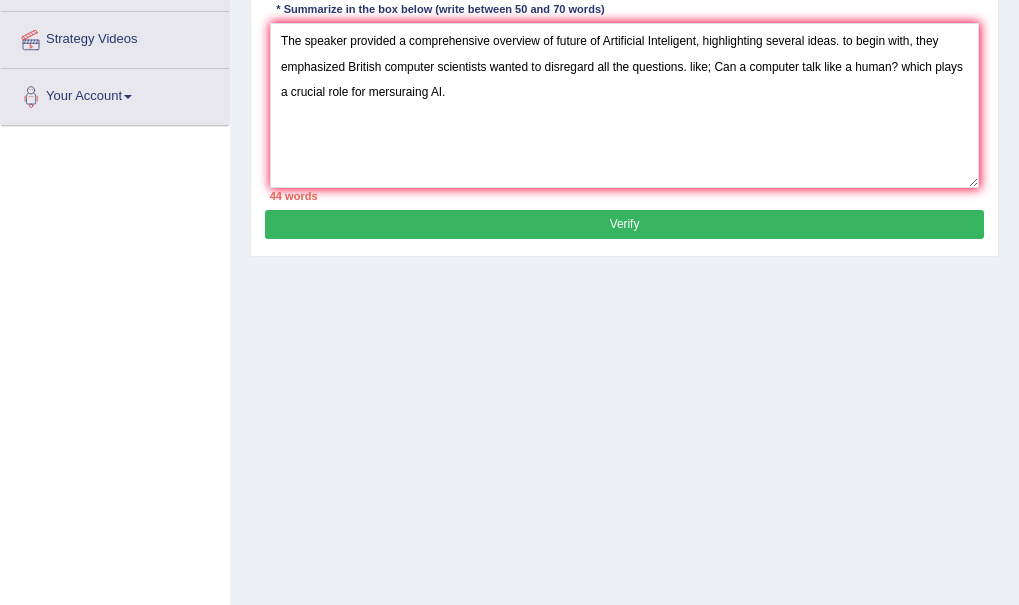 scroll, scrollTop: 445, scrollLeft: 0, axis: vertical 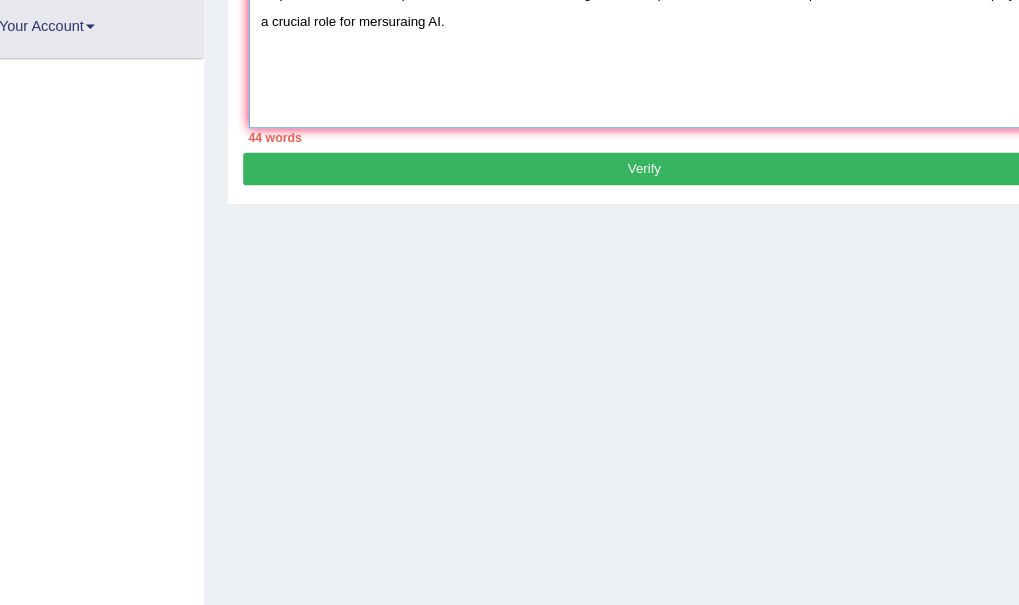click on "The speaker provided a comprehensive overview of future of Artificial Inteligent, highlighting several ideas. to begin with, they emphasized British computer scientists wanted to disregard all the questions. like; Can a computer talk like a human? which plays a crucial role for mersuraing AI." at bounding box center (625, 32) 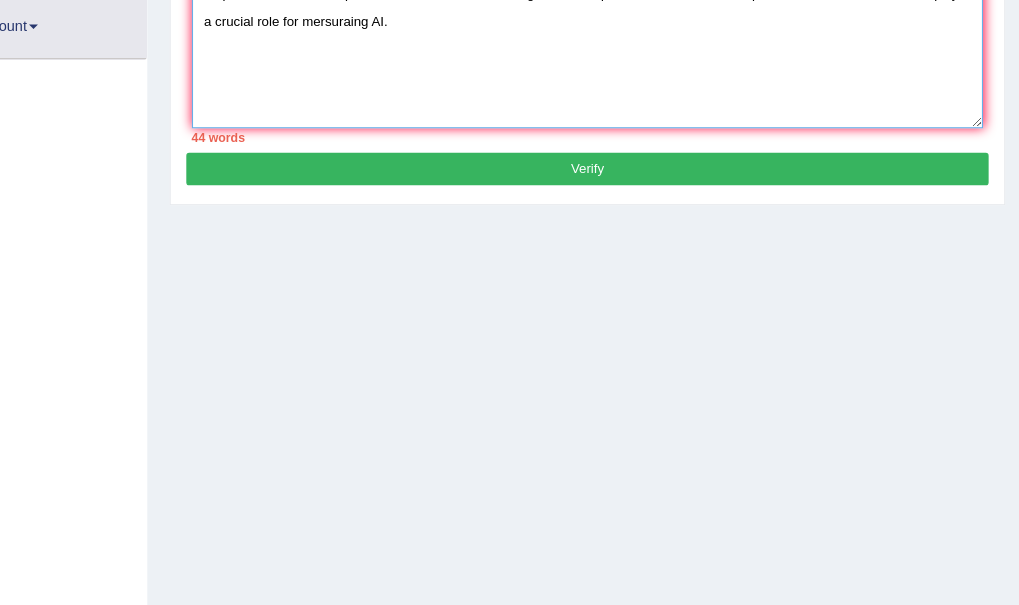 scroll, scrollTop: 20, scrollLeft: 0, axis: vertical 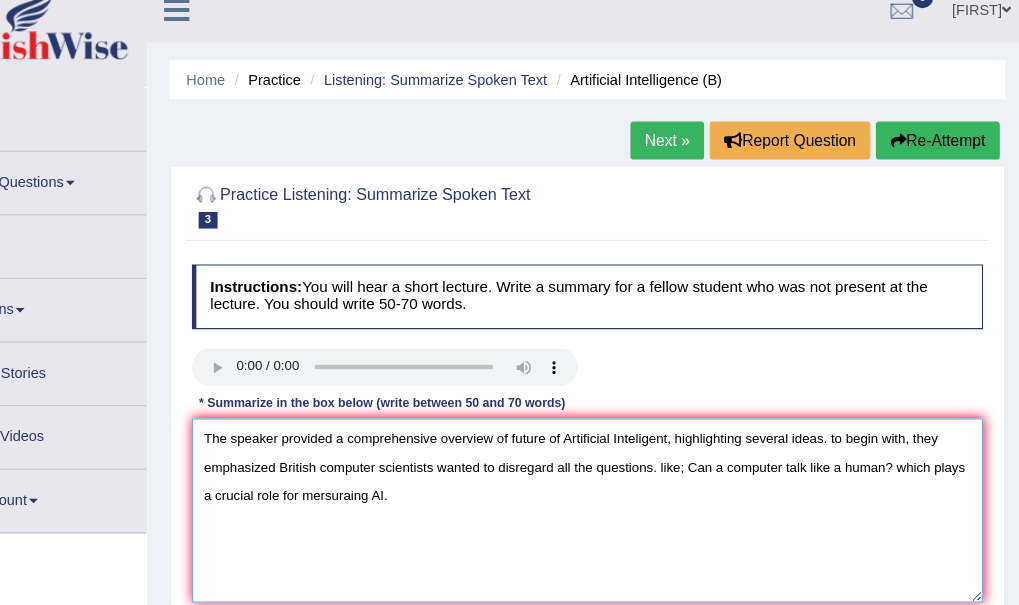 click on "The speaker provided a comprehensive overview of future of Artificial Inteligent, highlighting several ideas. to begin with, they emphasized British computer scientists wanted to disregard all the questions. like; Can a computer talk like a human? which plays a crucial role for mersuraing AI." at bounding box center [625, 457] 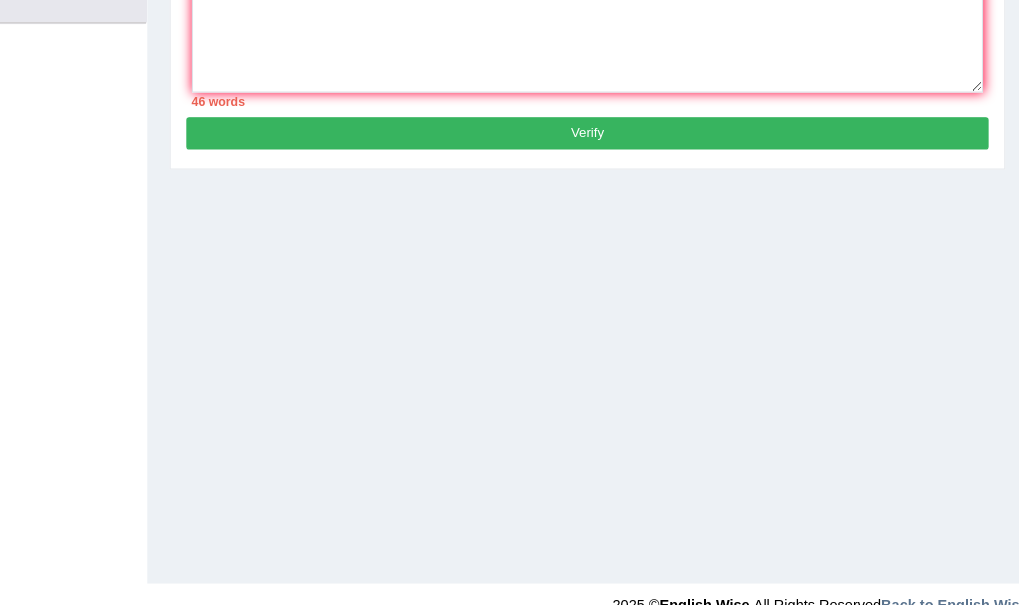scroll, scrollTop: 432, scrollLeft: 0, axis: vertical 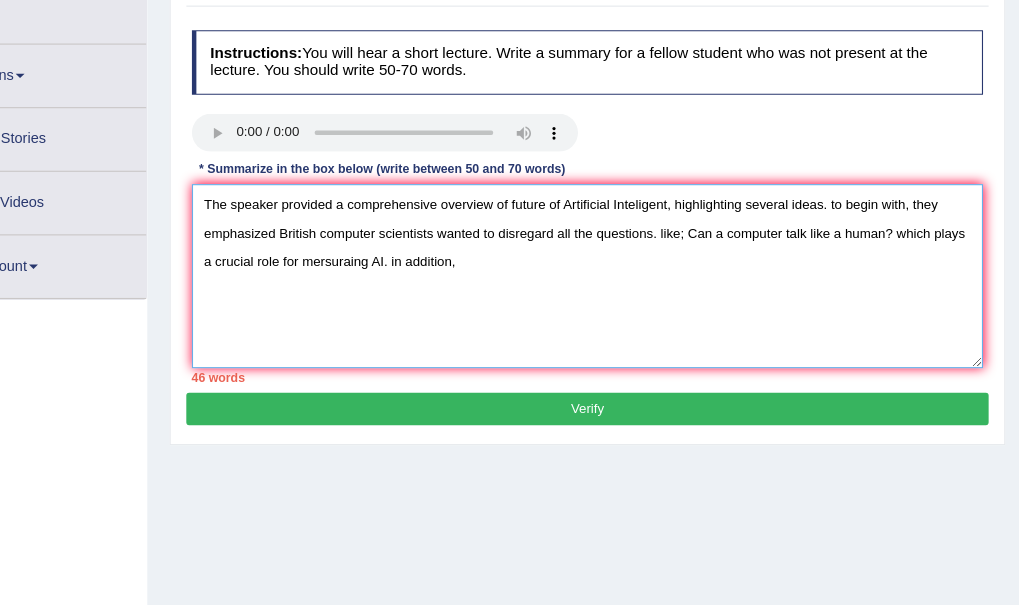 click on "The speaker provided a comprehensive overview of future of Artificial Inteligent, highlighting several ideas. to begin with, they emphasized British computer scientists wanted to disregard all the questions. like; Can a computer talk like a human? which plays a crucial role for mersuraing AI. in addition," at bounding box center [625, 247] 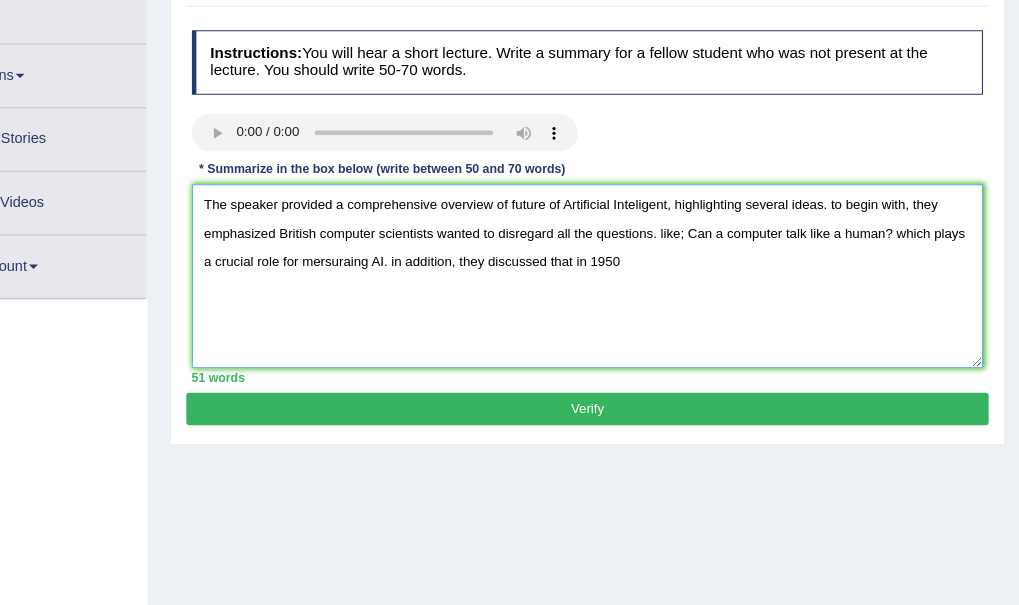 click on "The speaker provided a comprehensive overview of future of Artificial Inteligent, highlighting several ideas. to begin with, they emphasized British computer scientists wanted to disregard all the questions. like; Can a computer talk like a human? which plays a crucial role for mersuraing AI. in addition, they discussed that in 1950" at bounding box center (625, 247) 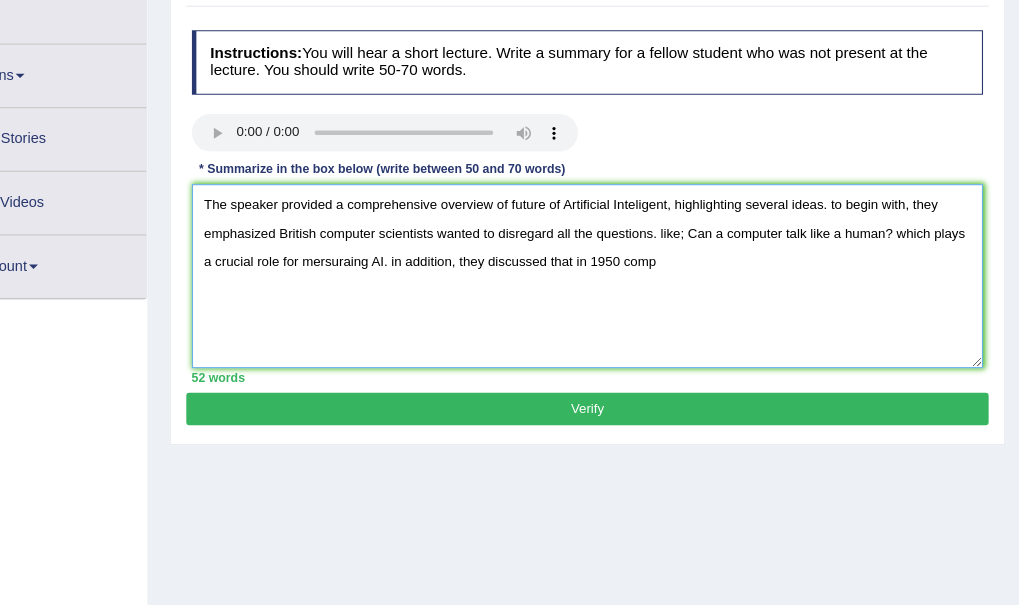 click on "The speaker provided a comprehensive overview of future of Artificial Inteligent, highlighting several ideas. to begin with, they emphasized British computer scientists wanted to disregard all the questions. like; Can a computer talk like a human? which plays a crucial role for mersuraing AI. in addition, they discussed that in 1950 comp" at bounding box center [625, 247] 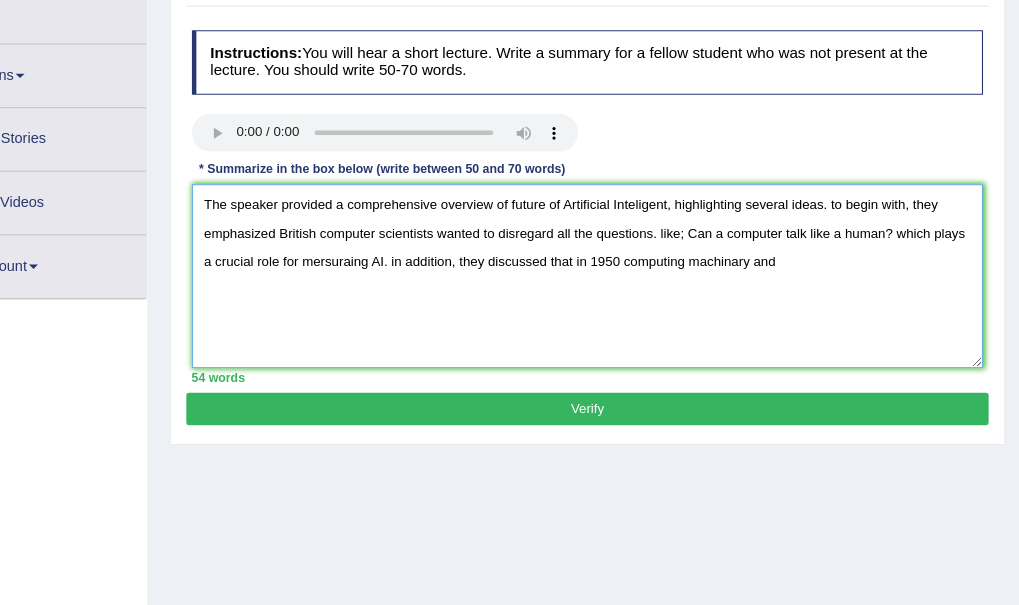 click on "The speaker provided a comprehensive overview of future of Artificial Inteligent, highlighting several ideas. to begin with, they emphasized British computer scientists wanted to disregard all the questions. like; Can a computer talk like a human? which plays a crucial role for mersuraing AI. in addition, they discussed that in 1950 computing machinary and" at bounding box center [625, 247] 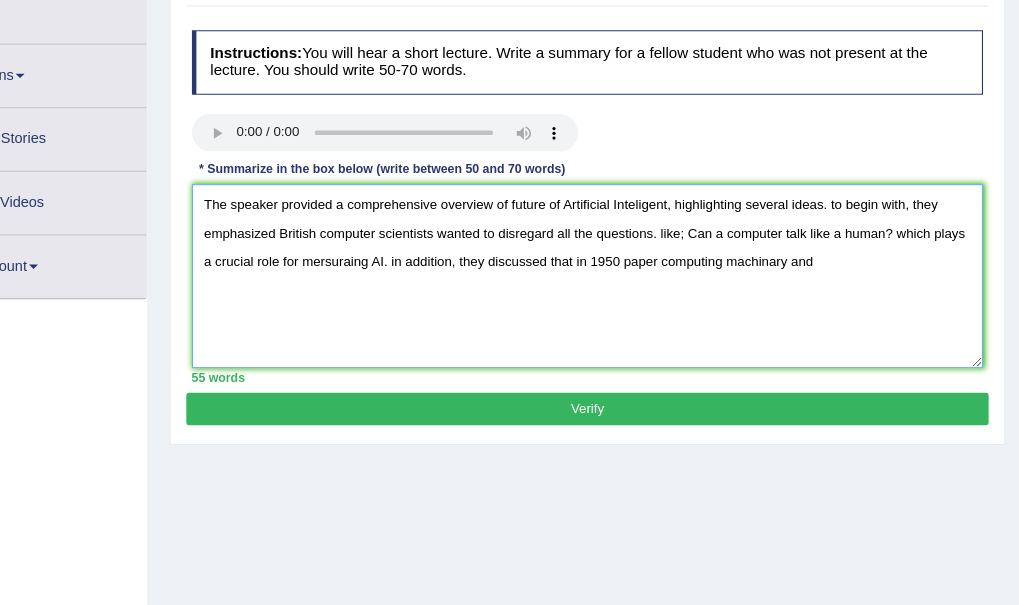 click on "The speaker provided a comprehensive overview of future of Artificial Inteligent, highlighting several ideas. to begin with, they emphasized British computer scientists wanted to disregard all the questions. like; Can a computer talk like a human? which plays a crucial role for mersuraing AI. in addition, they discussed that in 1950 paper computing machinary and" at bounding box center (625, 247) 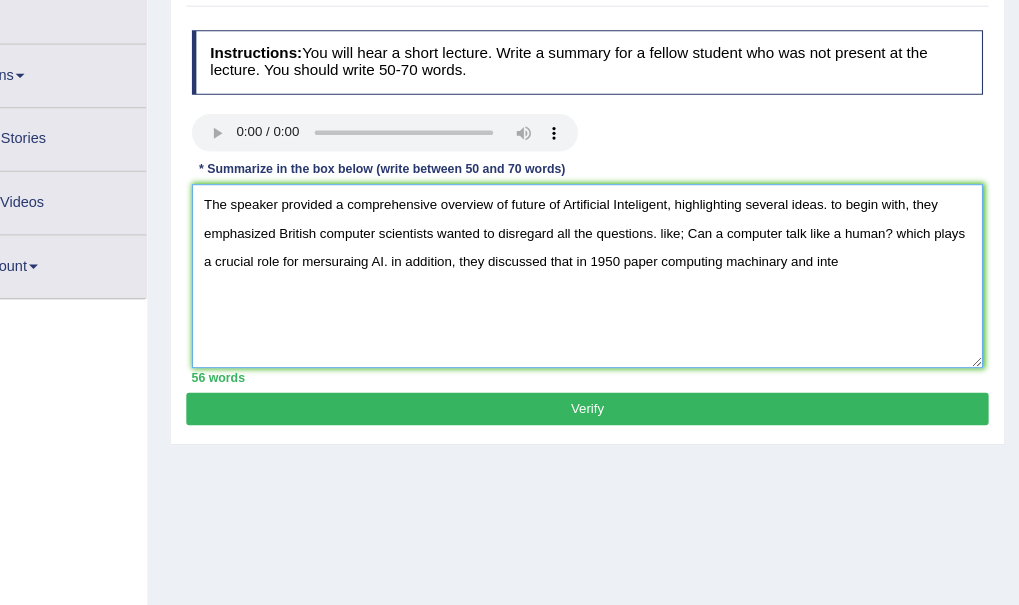 click on "The speaker provided a comprehensive overview of future of Artificial Inteligent, highlighting several ideas. to begin with, they emphasized British computer scientists wanted to disregard all the questions. like; Can a computer talk like a human? which plays a crucial role for mersuraing AI. in addition, they discussed that in 1950 paper computing machinary and inte" at bounding box center (625, 247) 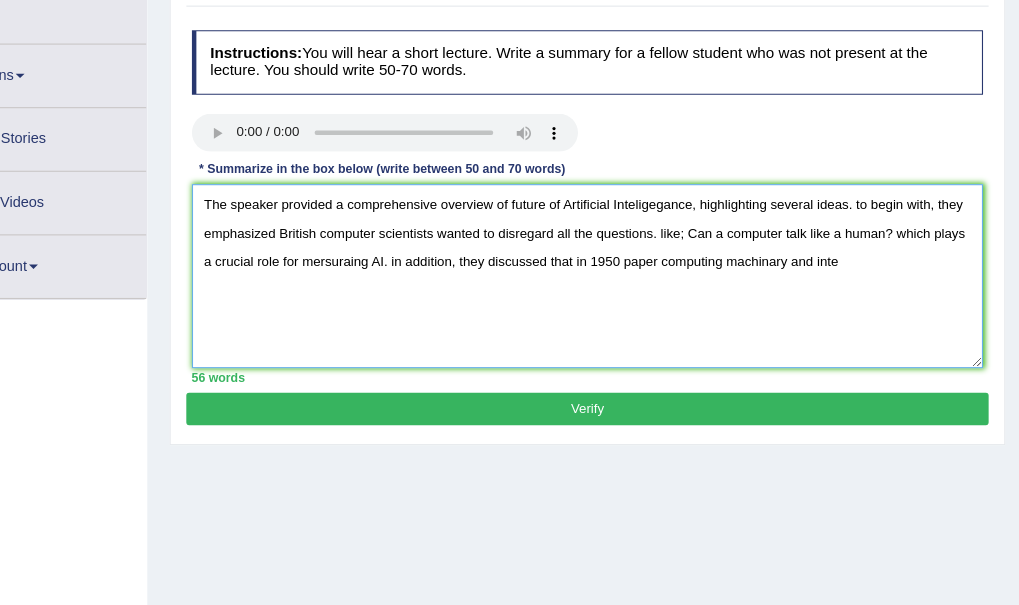 click on "The speaker provided a comprehensive overview of future of Artificial Inteligegance, highlighting several ideas. to begin with, they emphasized British computer scientists wanted to disregard all the questions. like; Can a computer talk like a human? which plays a crucial role for mersuraing AI. in addition, they discussed that in 1950 paper computing machinary and inte" at bounding box center [625, 247] 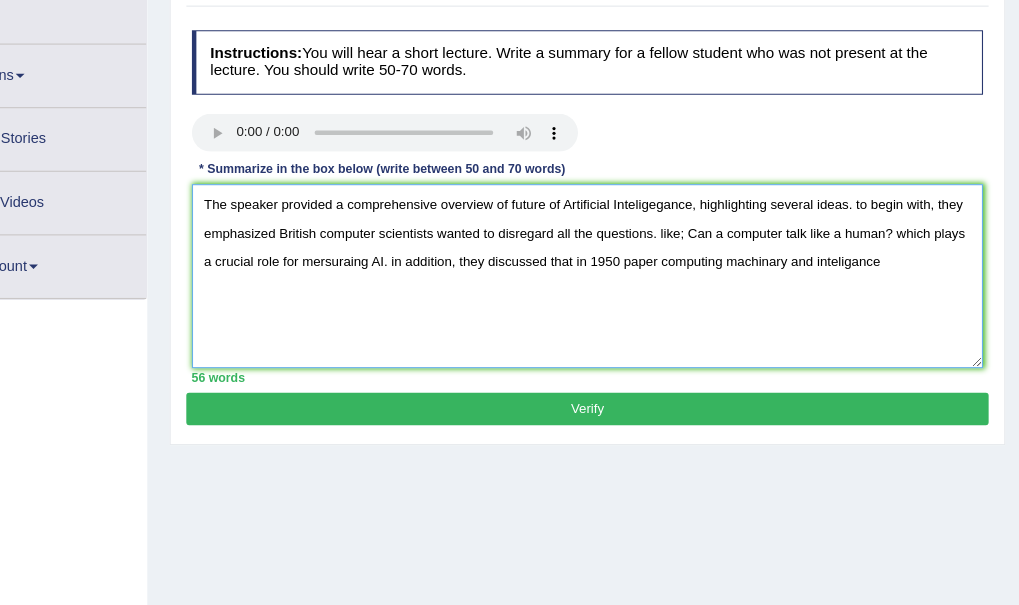 click on "The speaker provided a comprehensive overview of future of Artificial Inteligegance, highlighting several ideas. to begin with, they emphasized British computer scientists wanted to disregard all the questions. like; Can a computer talk like a human? which plays a crucial role for mersuraing AI. in addition, they discussed that in 1950 paper computing machinary and inteligance" at bounding box center [625, 247] 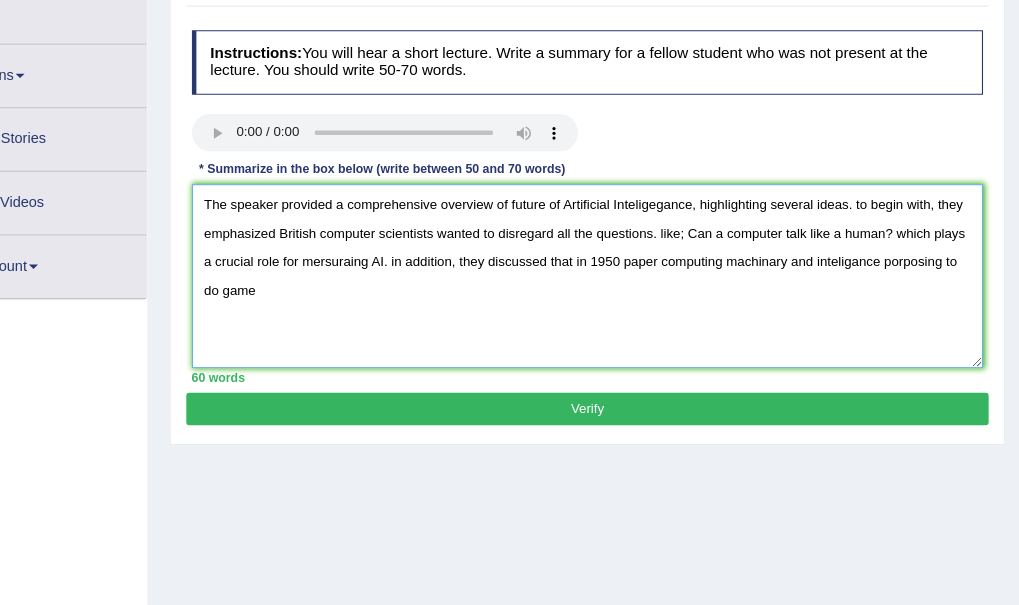 click on "The speaker provided a comprehensive overview of future of Artificial Inteligegance, highlighting several ideas. to begin with, they emphasized British computer scientists wanted to disregard all the questions. like; Can a computer talk like a human? which plays a crucial role for mersuraing AI. in addition, they discussed that in 1950 paper computing machinary and inteligance porposing to do game" at bounding box center (625, 247) 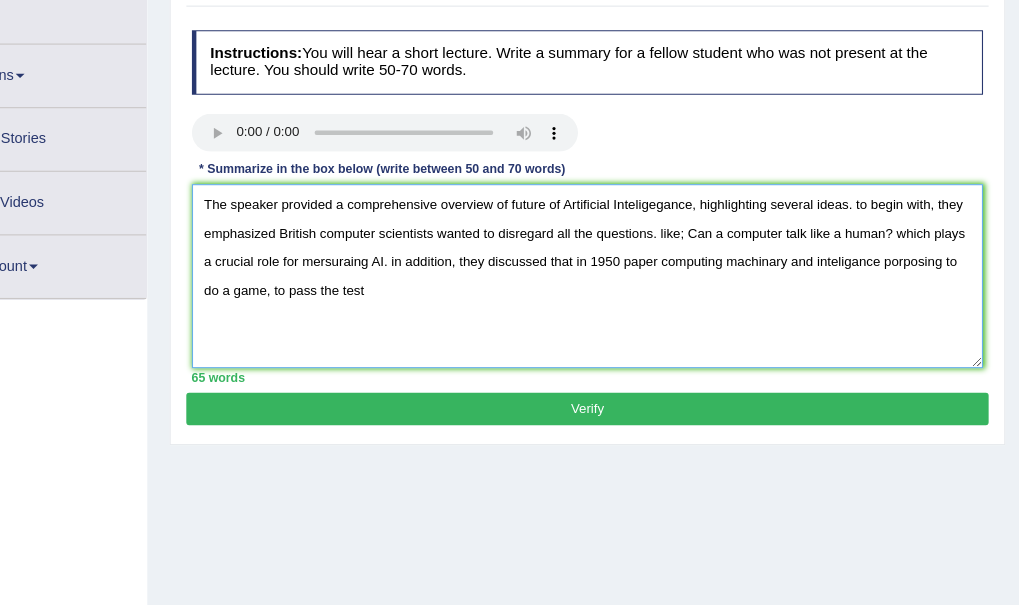 click on "The speaker provided a comprehensive overview of future of Artificial Inteligegance, highlighting several ideas. to begin with, they emphasized British computer scientists wanted to disregard all the questions. like; Can a computer talk like a human? which plays a crucial role for mersuraing AI. in addition, they discussed that in 1950 paper computing machinary and inteligance porposing to do a game, to pass the test" at bounding box center [625, 247] 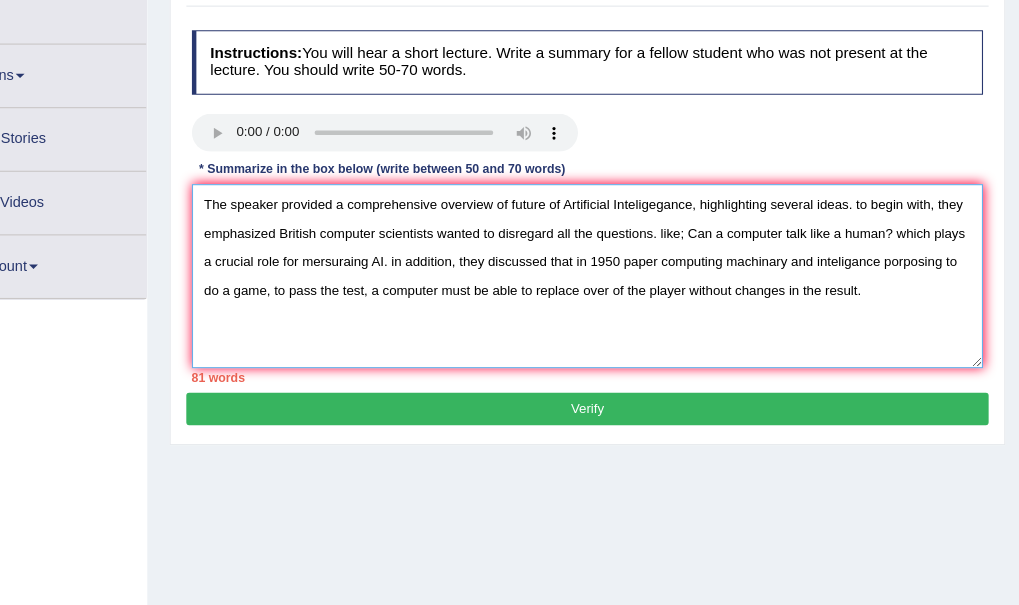 click on "The speaker provided a comprehensive overview of future of Artificial Inteligegance, highlighting several ideas. to begin with, they emphasized British computer scientists wanted to disregard all the questions. like; Can a computer talk like a human? which plays a crucial role for mersuraing AI. in addition, they discussed that in 1950 paper computing machinary and inteligance porposing to do a game, to pass the test, a computer must be able to replace over of the player without changes in the result." at bounding box center [625, 247] 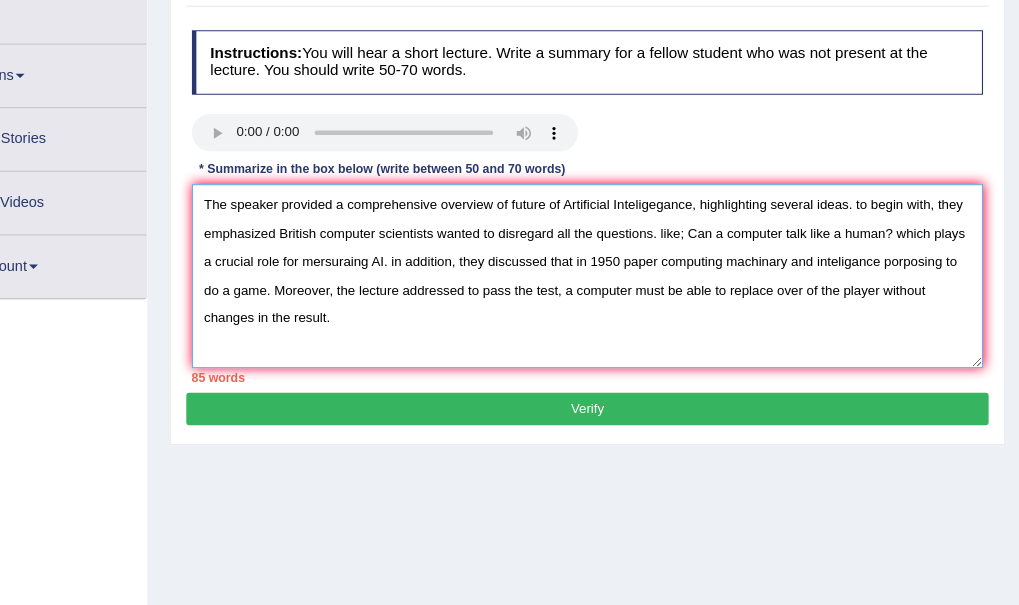 click on "The speaker provided a comprehensive overview of future of Artificial Inteligegance, highlighting several ideas. to begin with, they emphasized British computer scientists wanted to disregard all the questions. like; Can a computer talk like a human? which plays a crucial role for mersuraing AI. in addition, they discussed that in 1950 paper computing machinary and inteligance porposing to do a game. Moreover, the lecture addressed to pass the test, a computer must be able to replace over of the player without changes in the result." at bounding box center (625, 247) 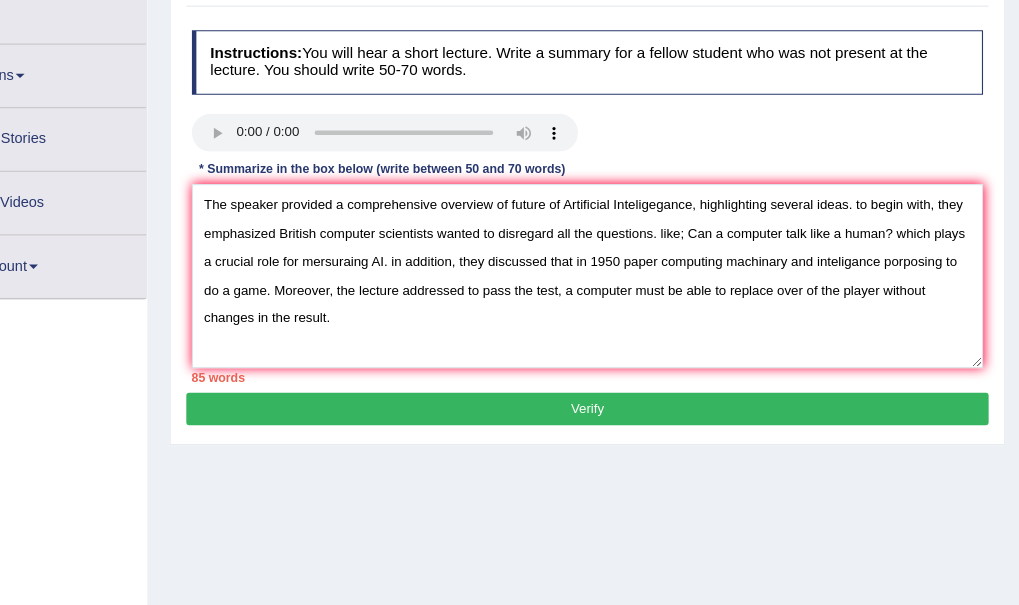 click on "Verify" at bounding box center (624, 366) 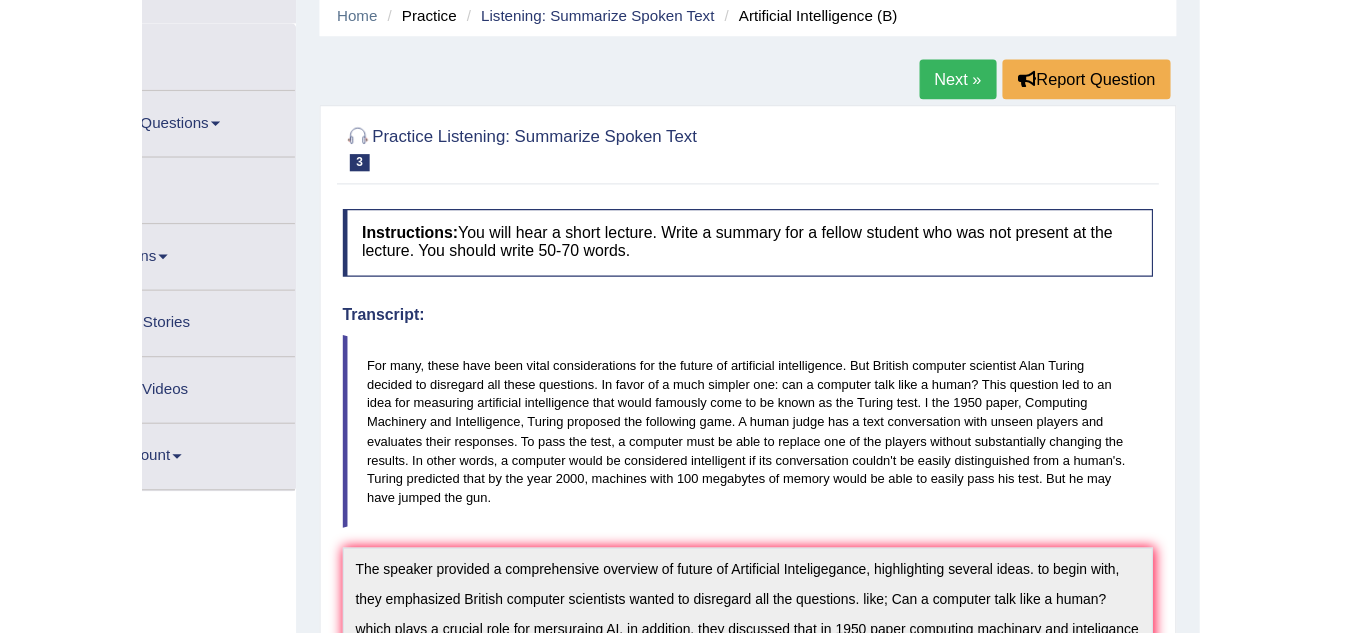 scroll, scrollTop: 0, scrollLeft: 0, axis: both 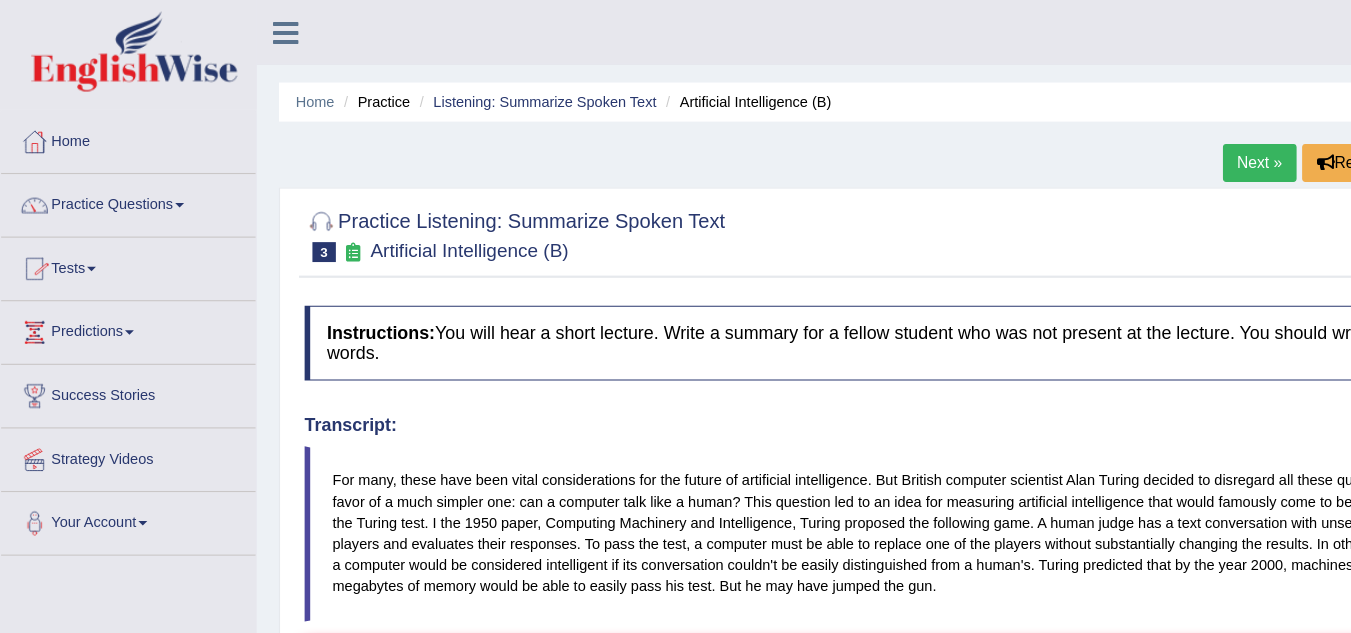 click on "Practice Questions" at bounding box center [115, 181] 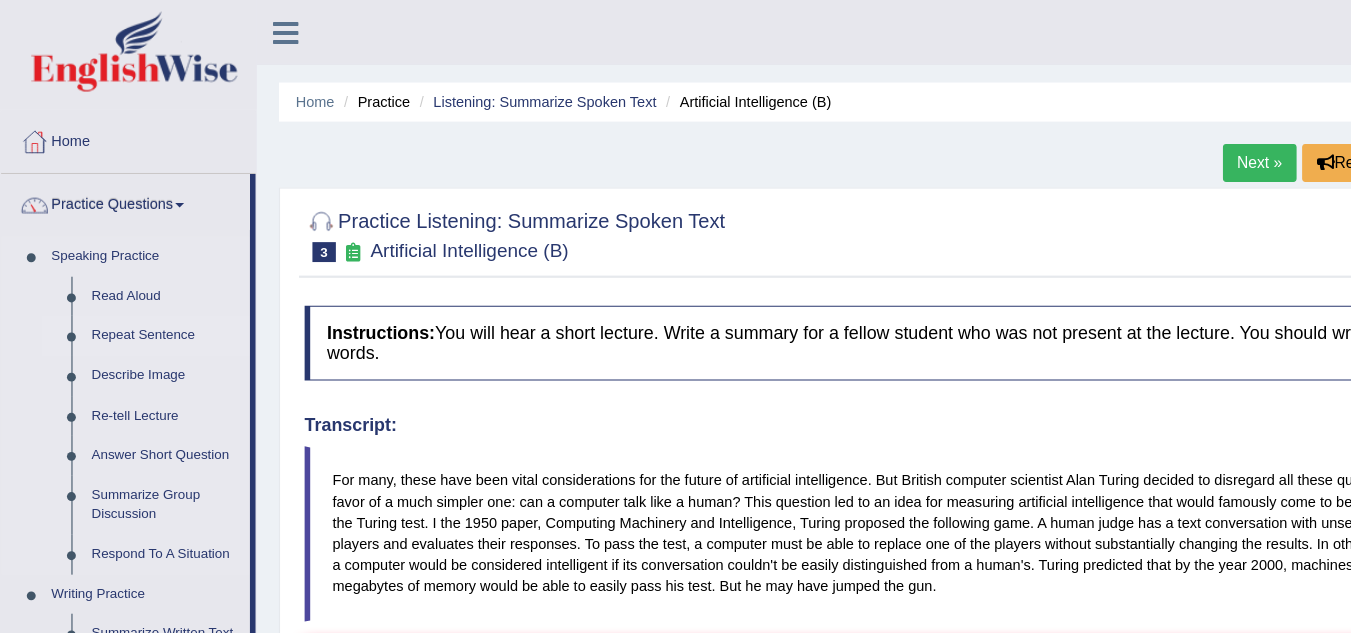 click on "Repeat Sentence" at bounding box center [148, 301] 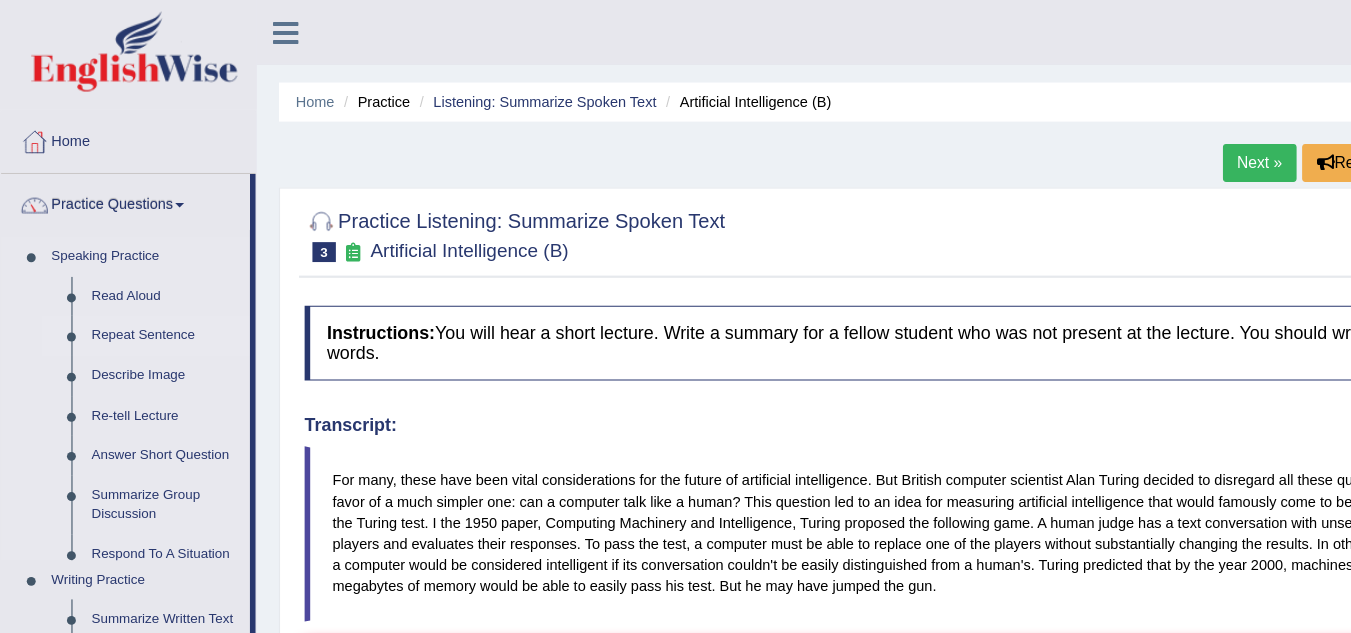 scroll, scrollTop: 35, scrollLeft: 0, axis: vertical 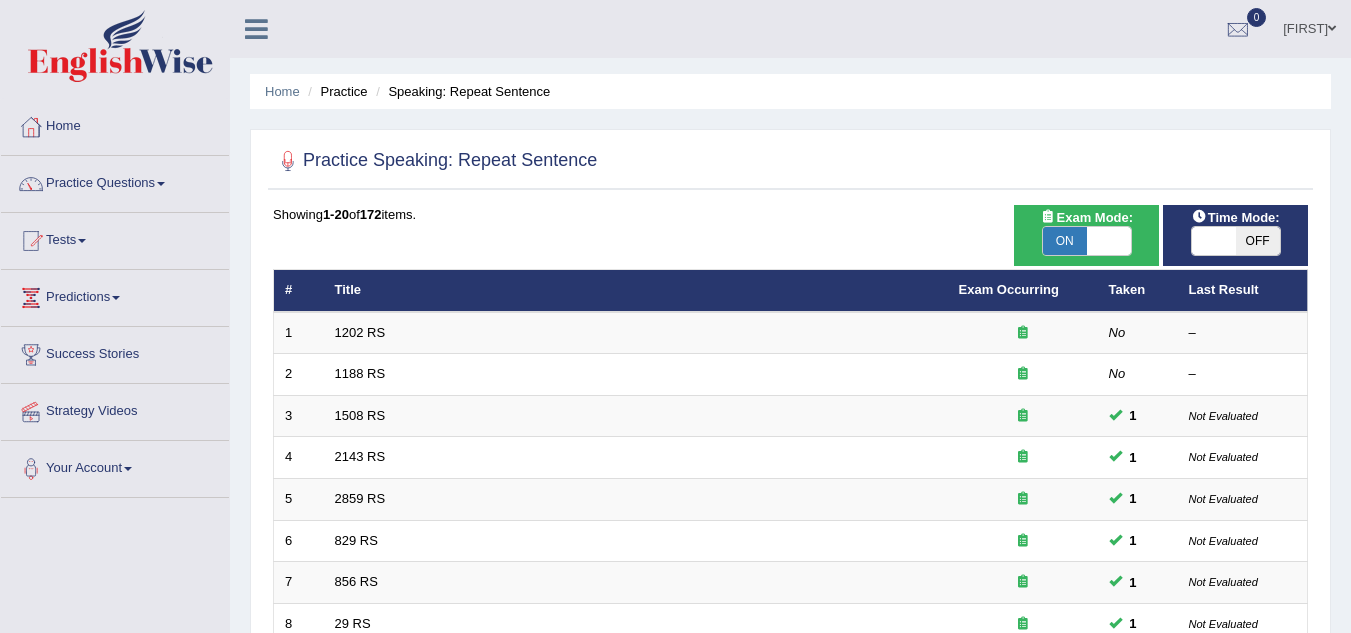 click on "Success Stories" at bounding box center (115, 352) 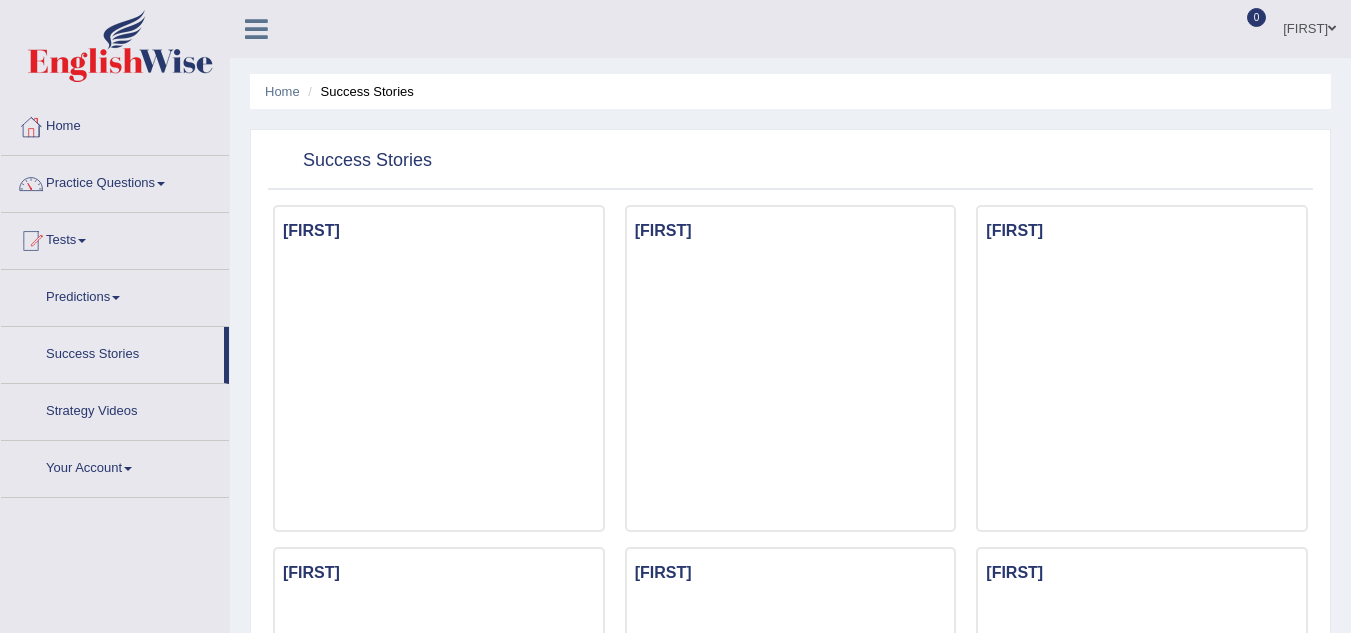 scroll, scrollTop: 0, scrollLeft: 0, axis: both 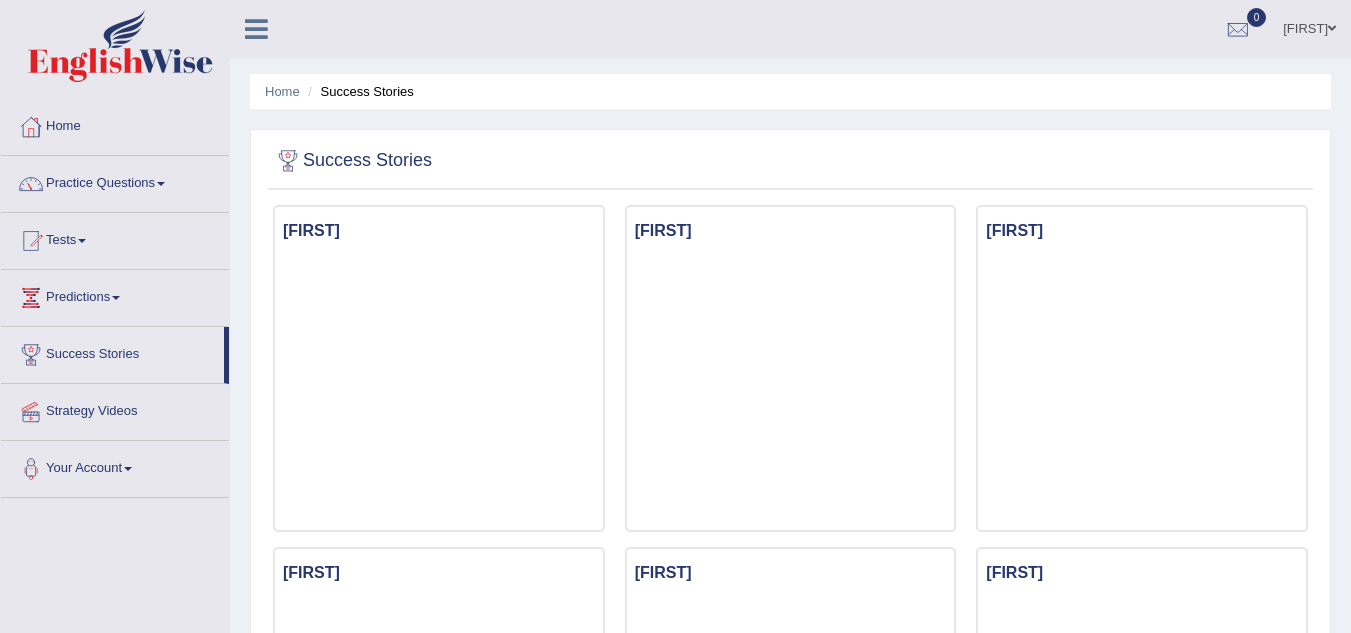 click on "Practice Questions" at bounding box center [115, 181] 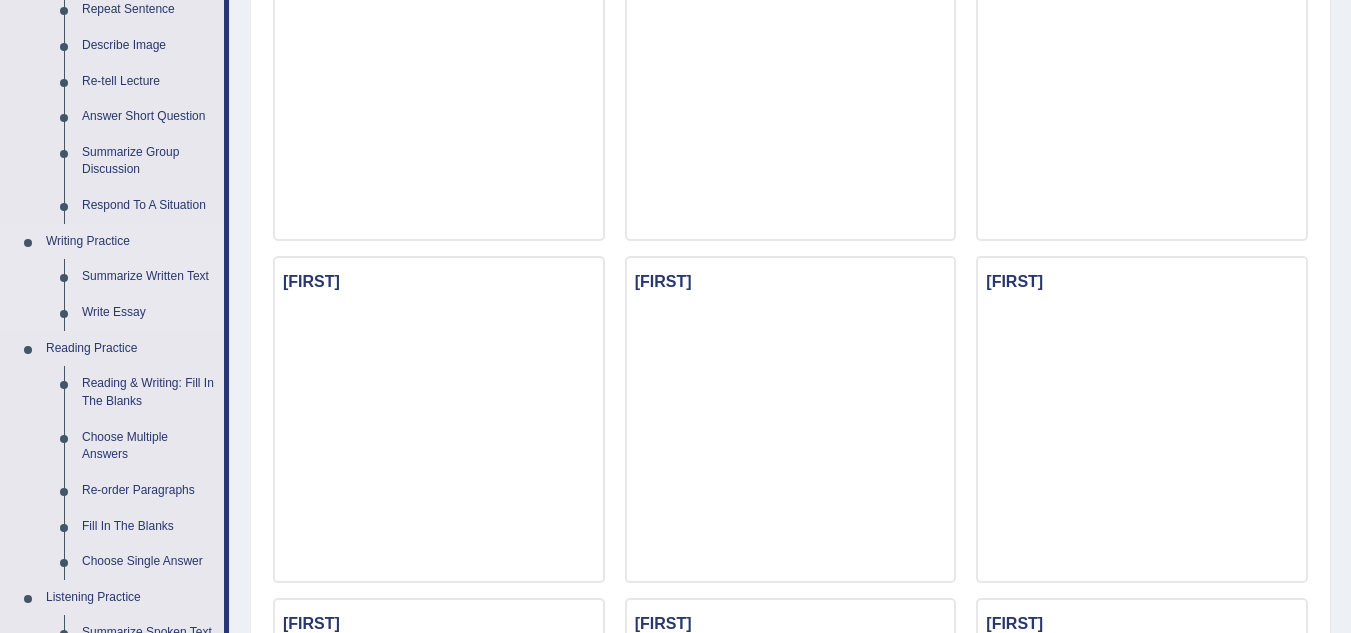 scroll, scrollTop: 400, scrollLeft: 0, axis: vertical 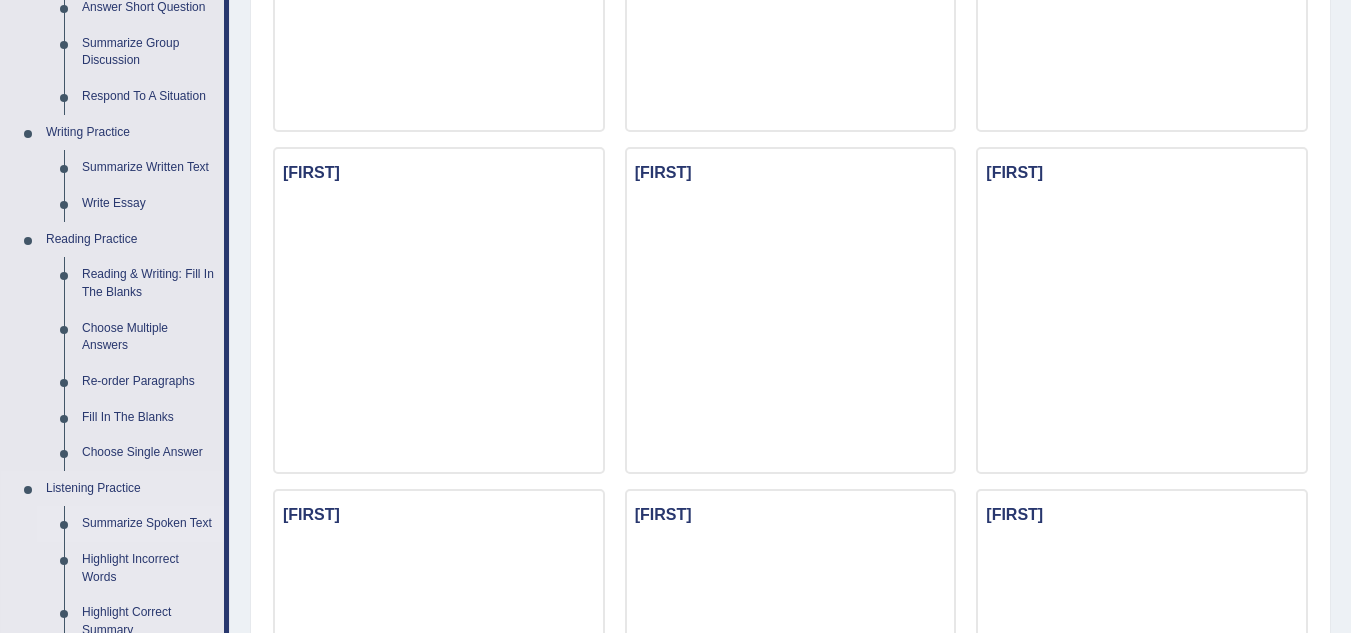 click on "Summarize Spoken Text" at bounding box center [148, 524] 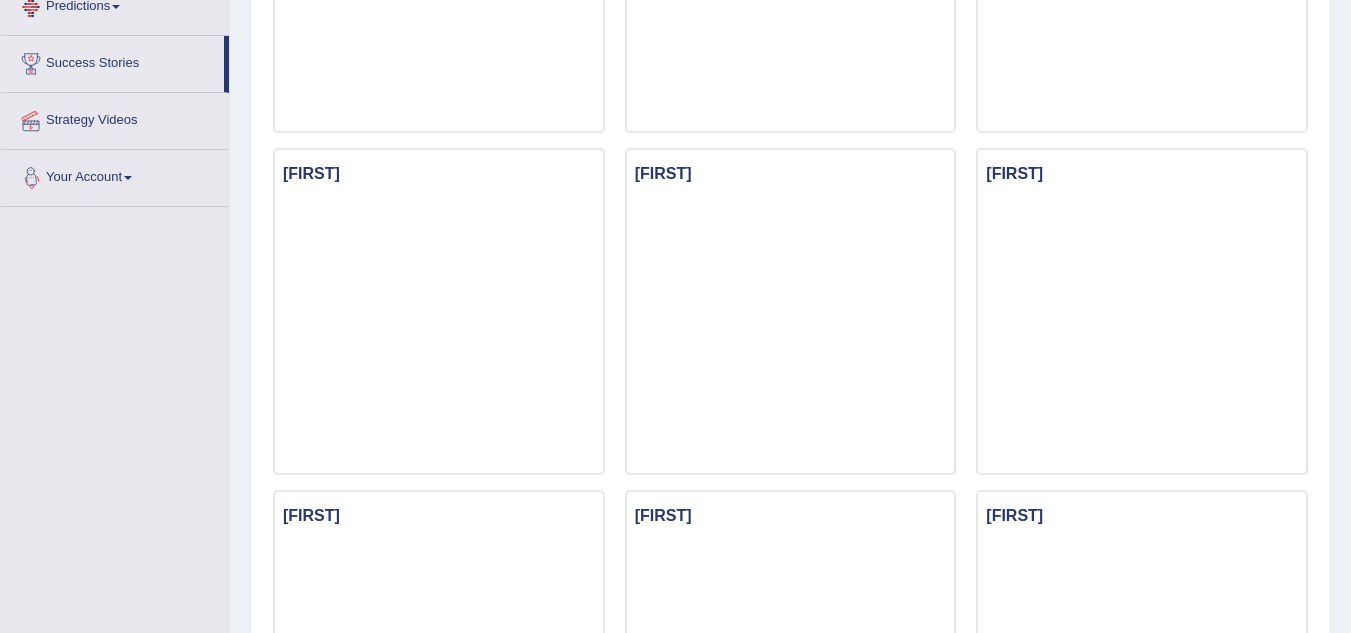scroll, scrollTop: 763, scrollLeft: 0, axis: vertical 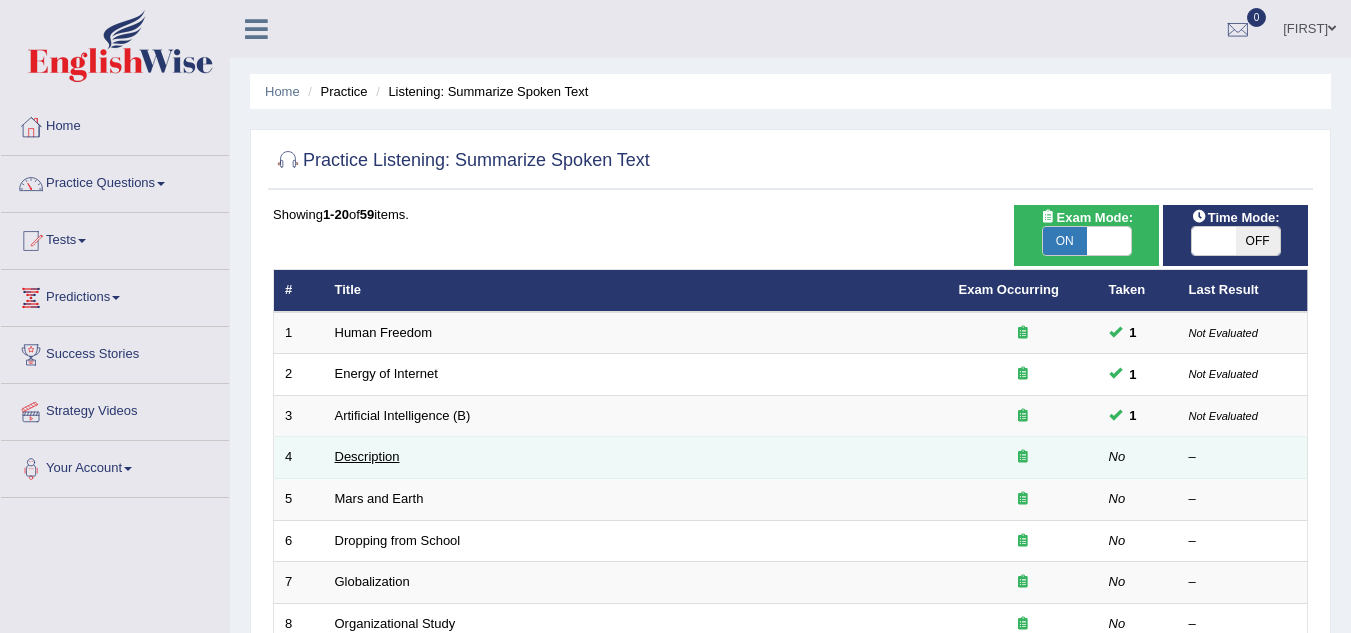 click on "Description" at bounding box center (367, 456) 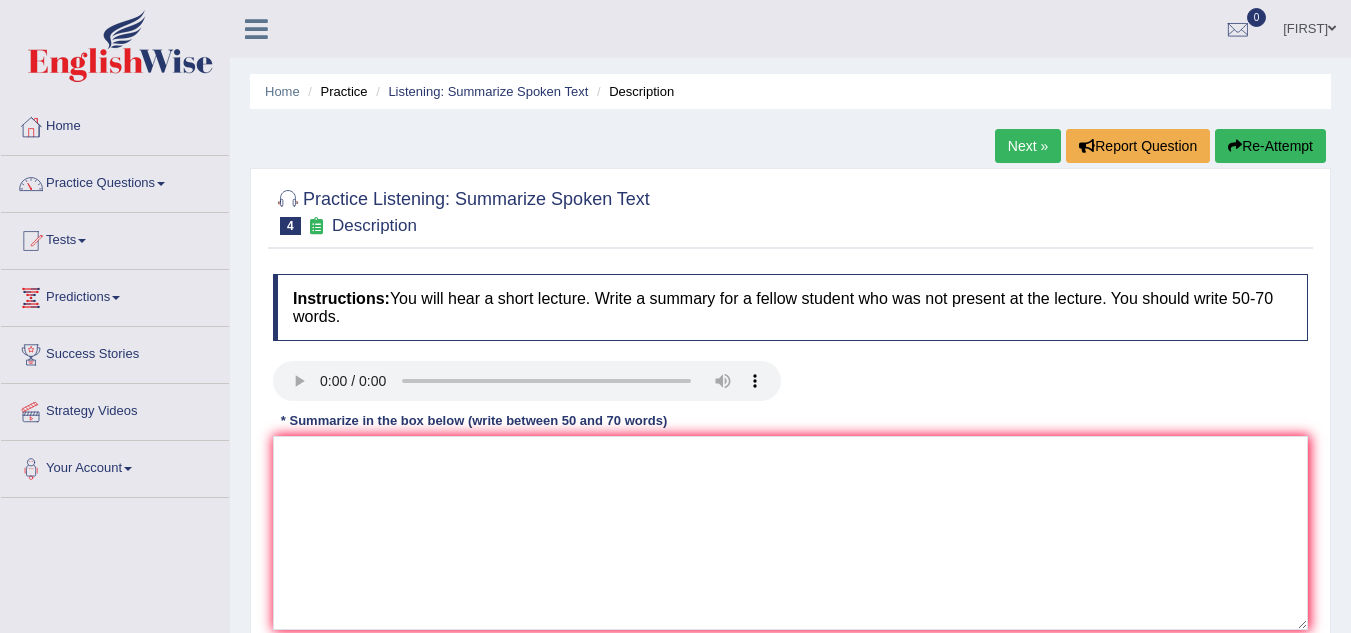 scroll, scrollTop: 0, scrollLeft: 0, axis: both 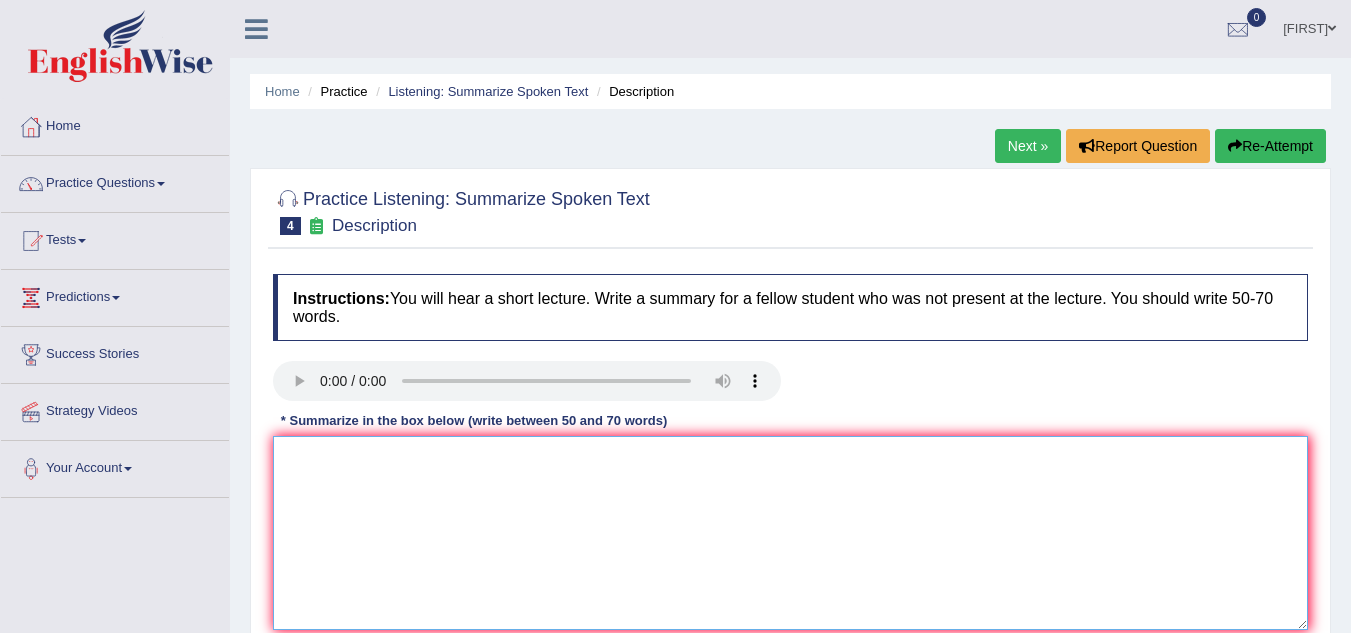 click at bounding box center [790, 533] 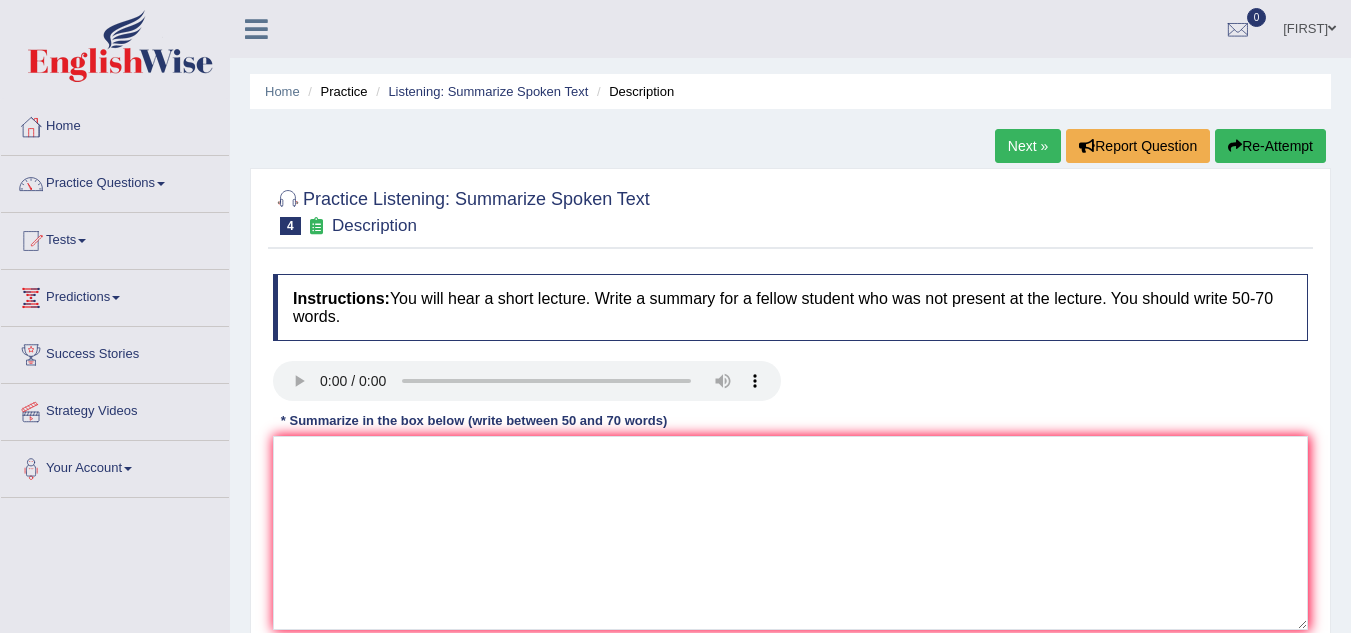 type 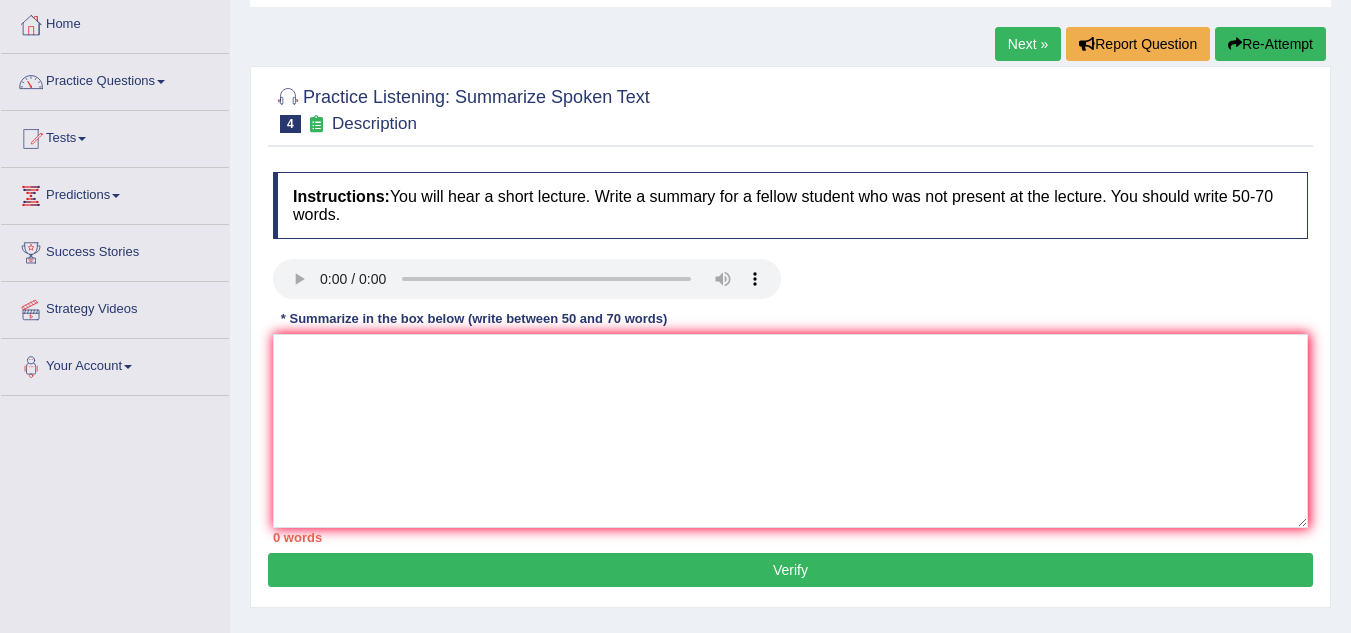 scroll, scrollTop: 417, scrollLeft: 0, axis: vertical 